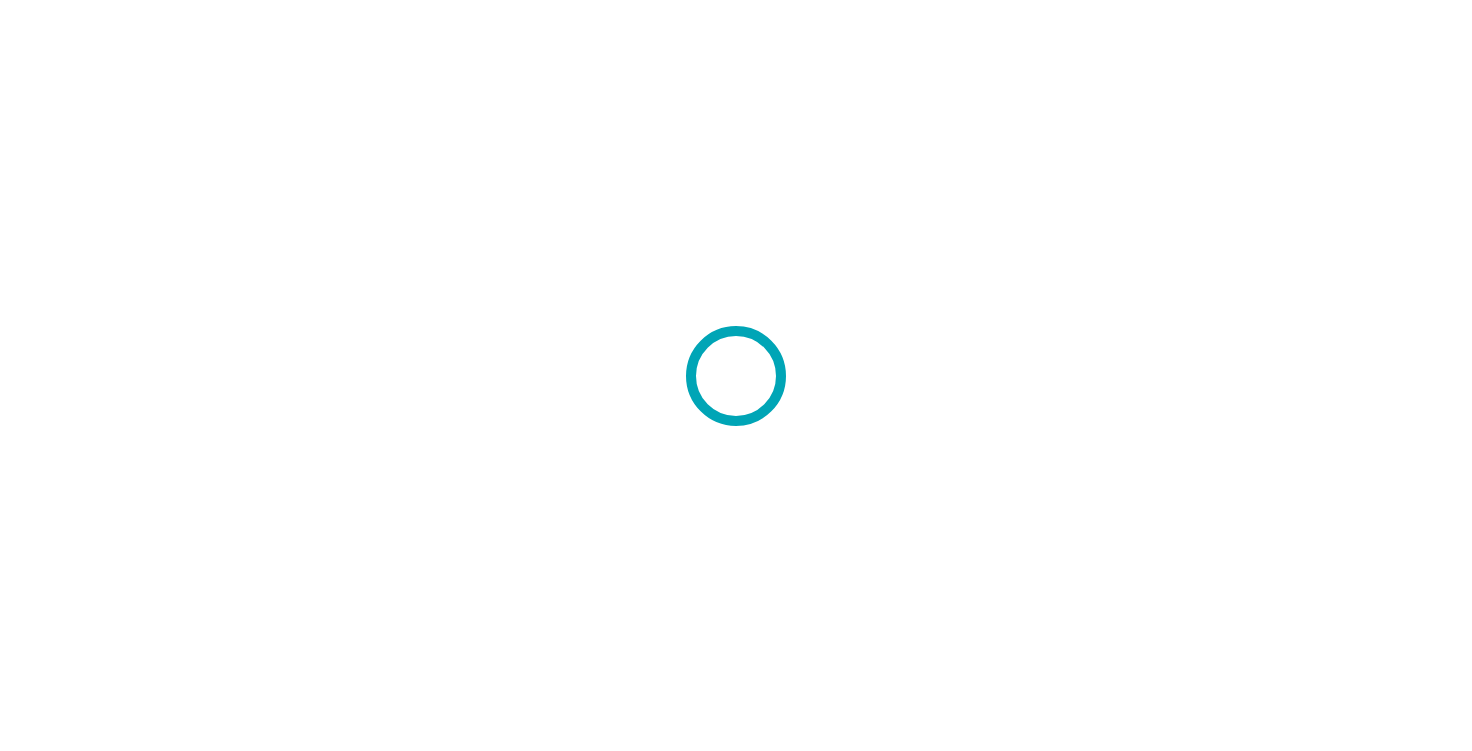 scroll, scrollTop: 0, scrollLeft: 0, axis: both 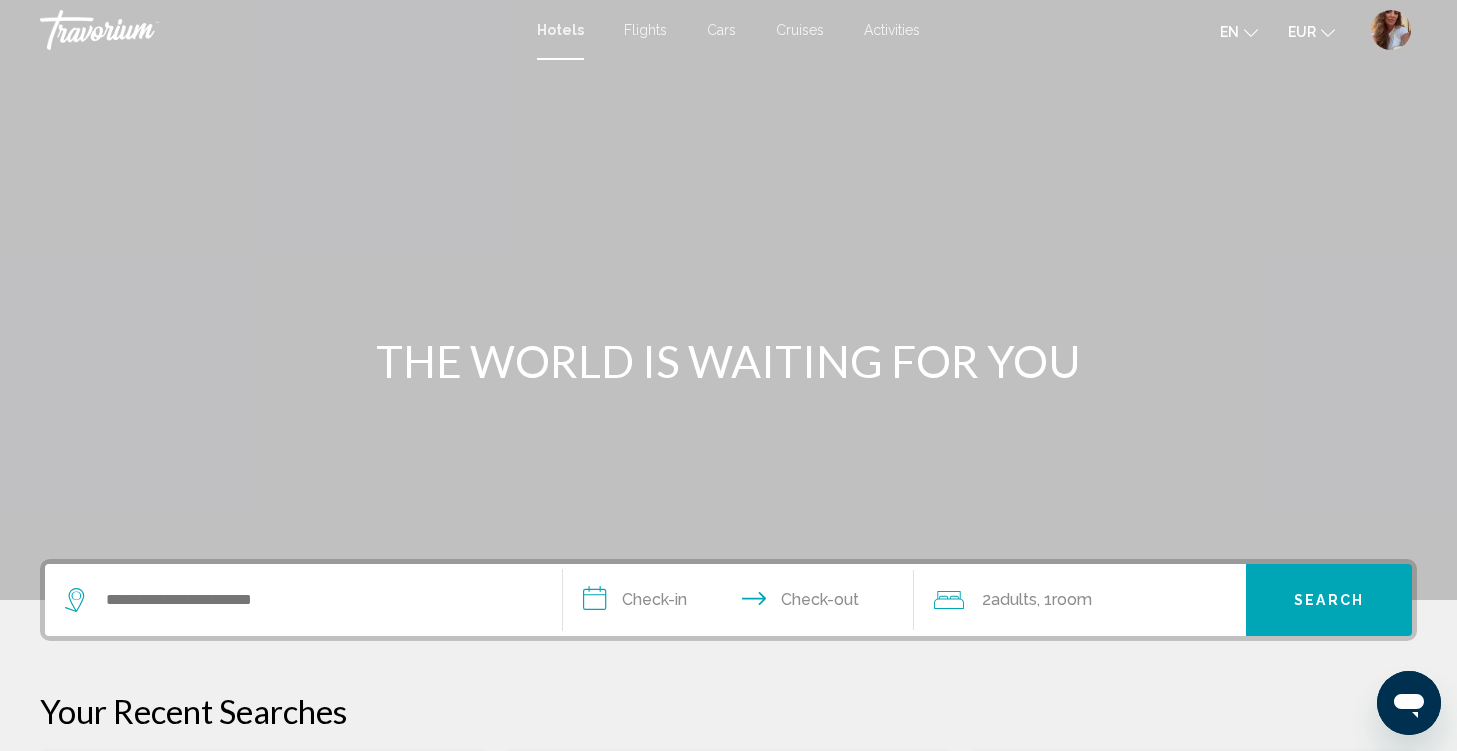 click at bounding box center [1391, 30] 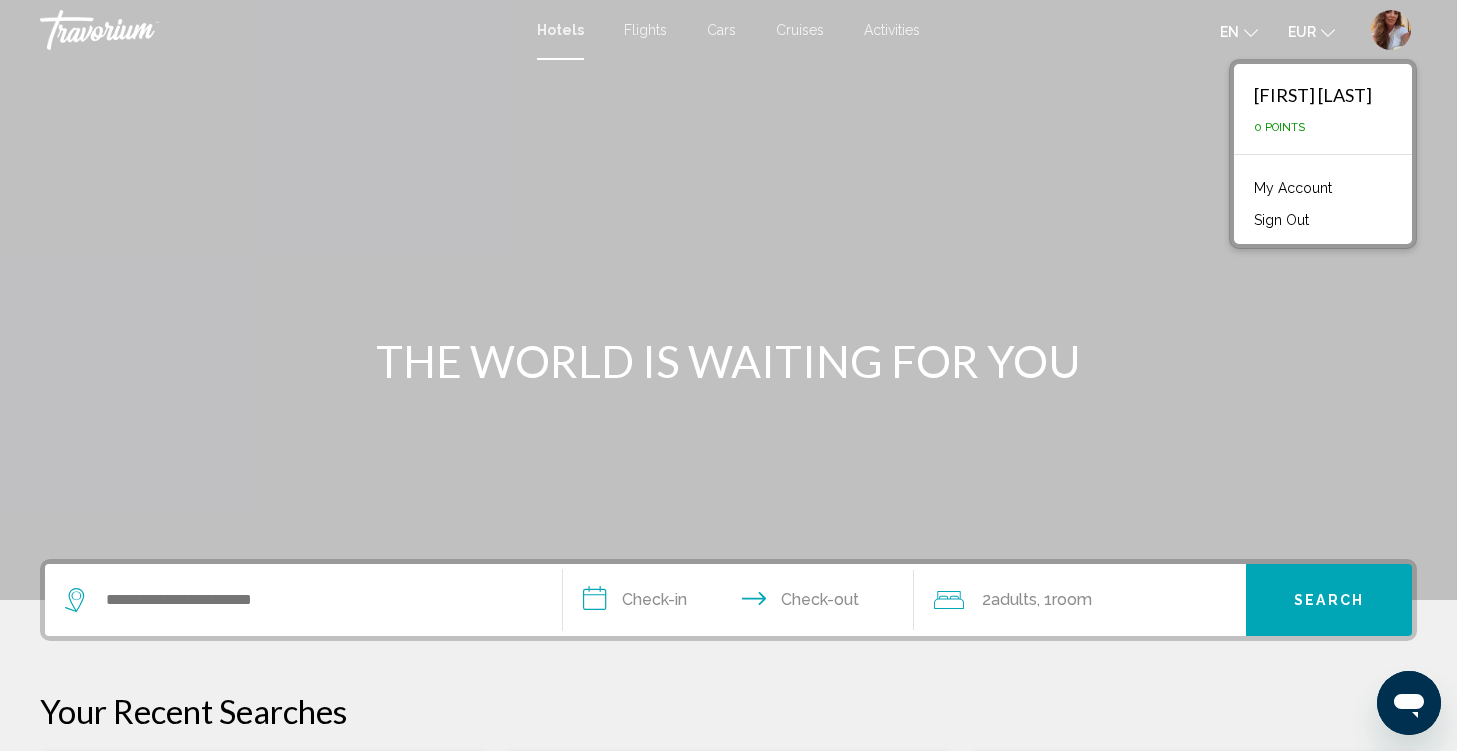 click on "My Account" at bounding box center [1293, 188] 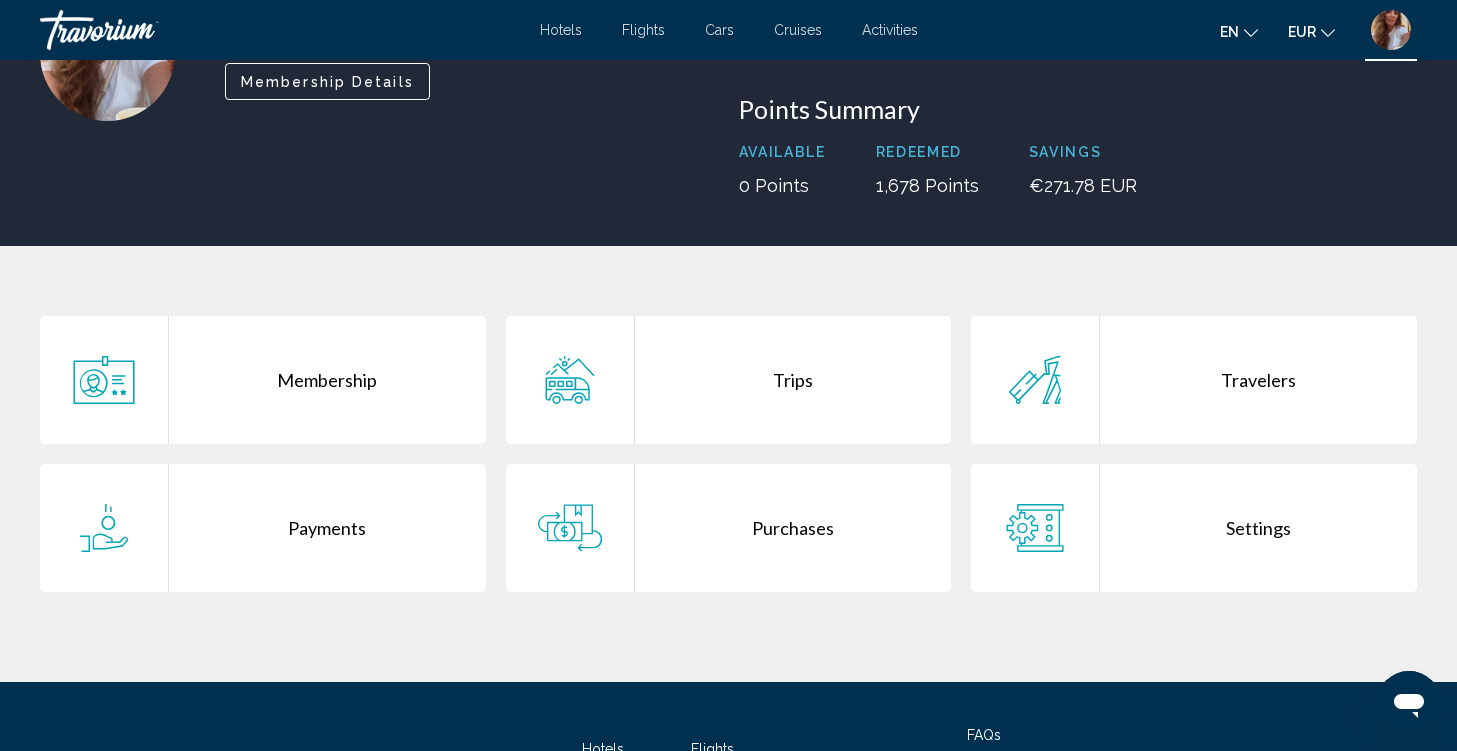 scroll, scrollTop: 240, scrollLeft: 0, axis: vertical 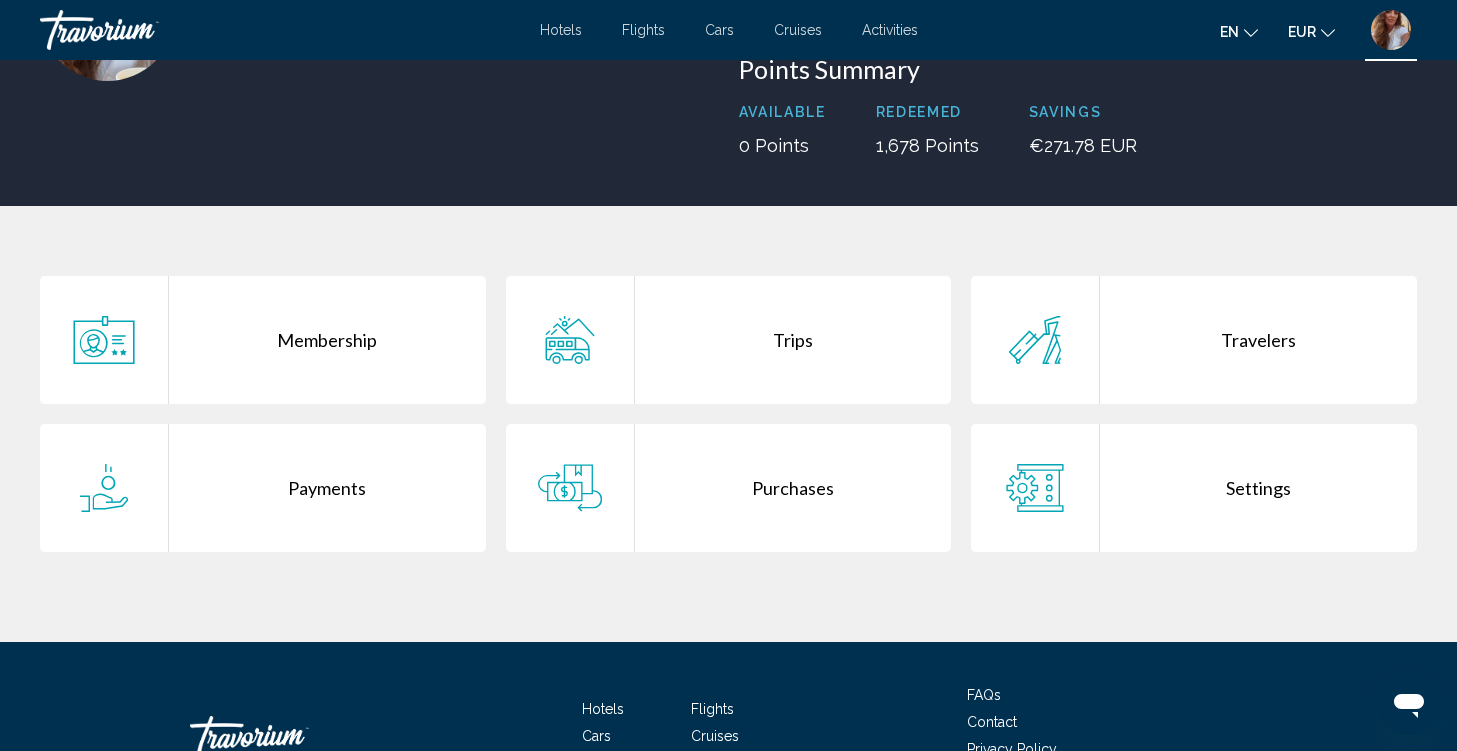 click on "Purchases" at bounding box center [793, 488] 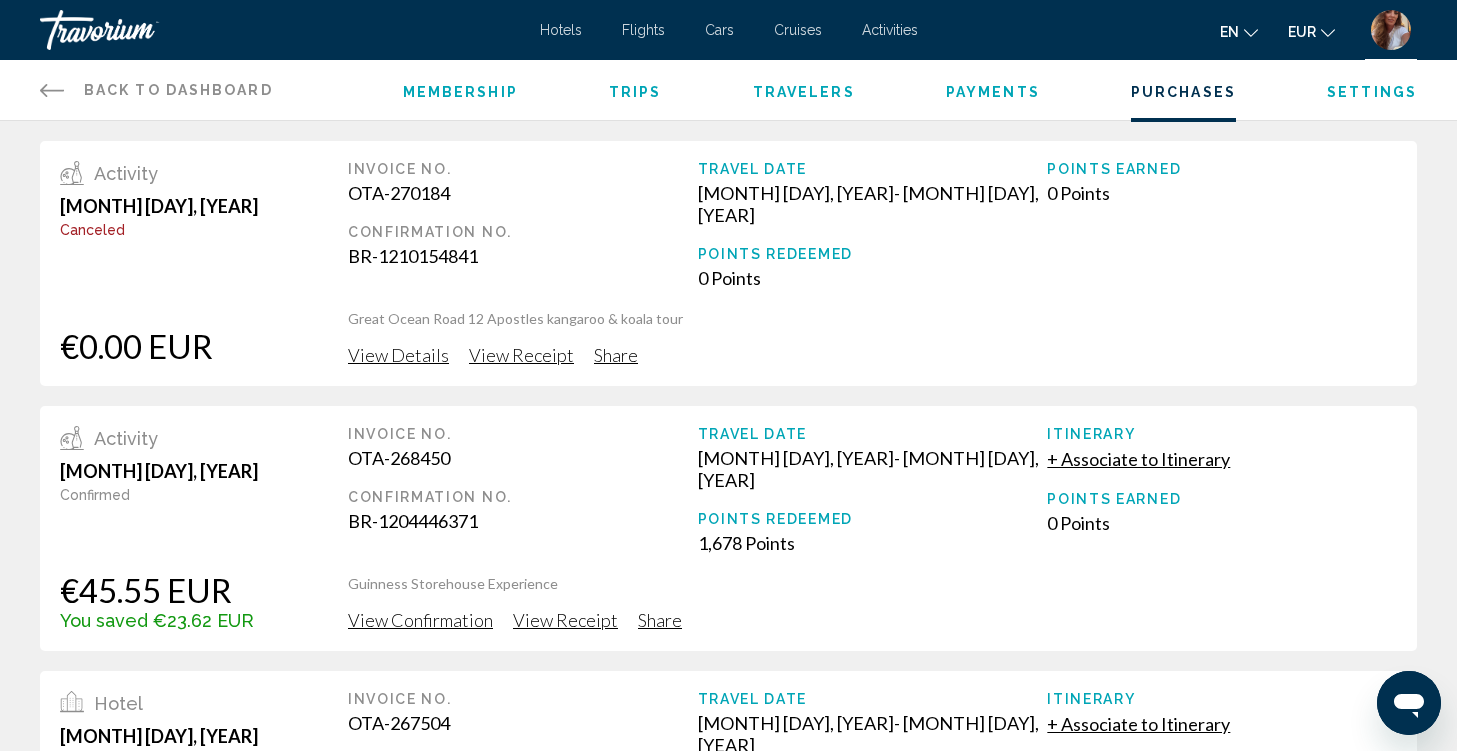 scroll, scrollTop: 0, scrollLeft: 0, axis: both 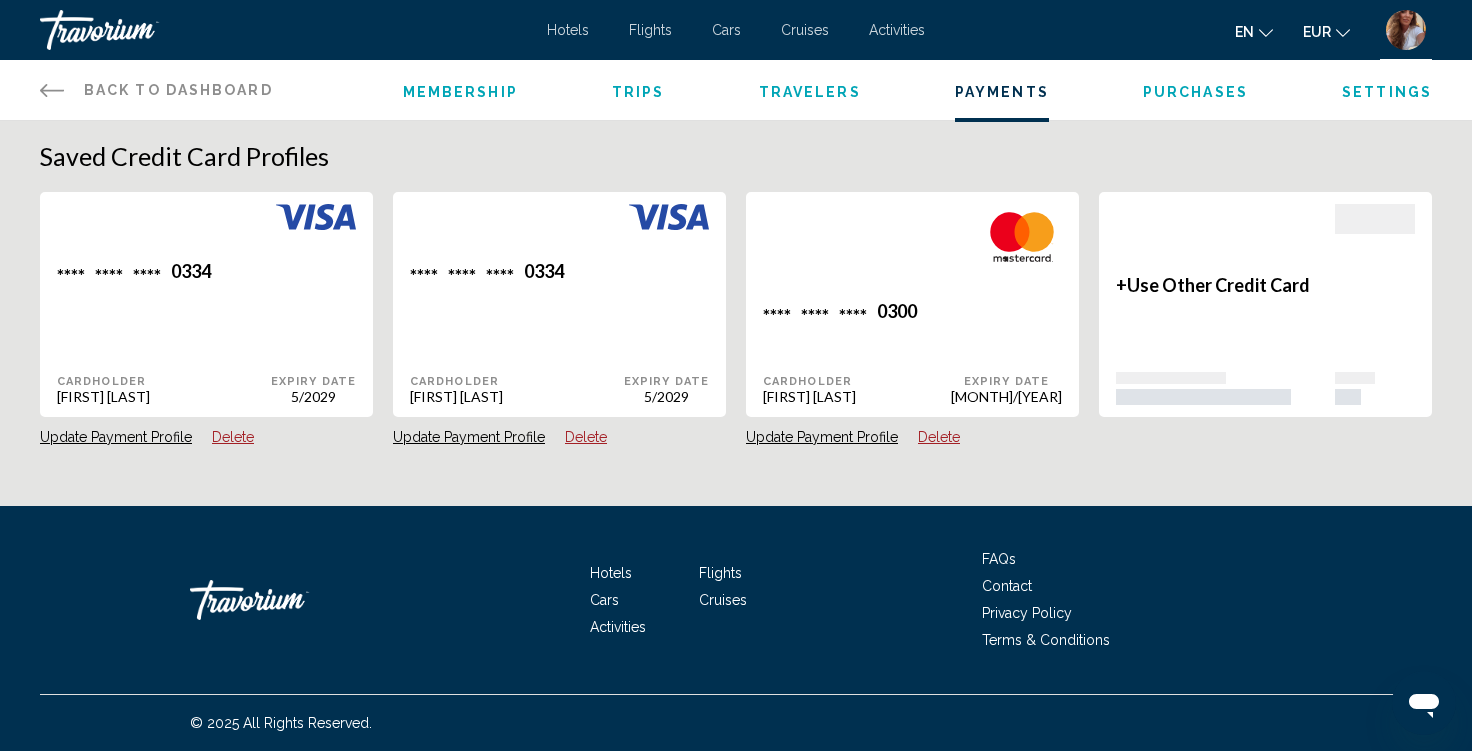 click on "Membership" at bounding box center (460, 92) 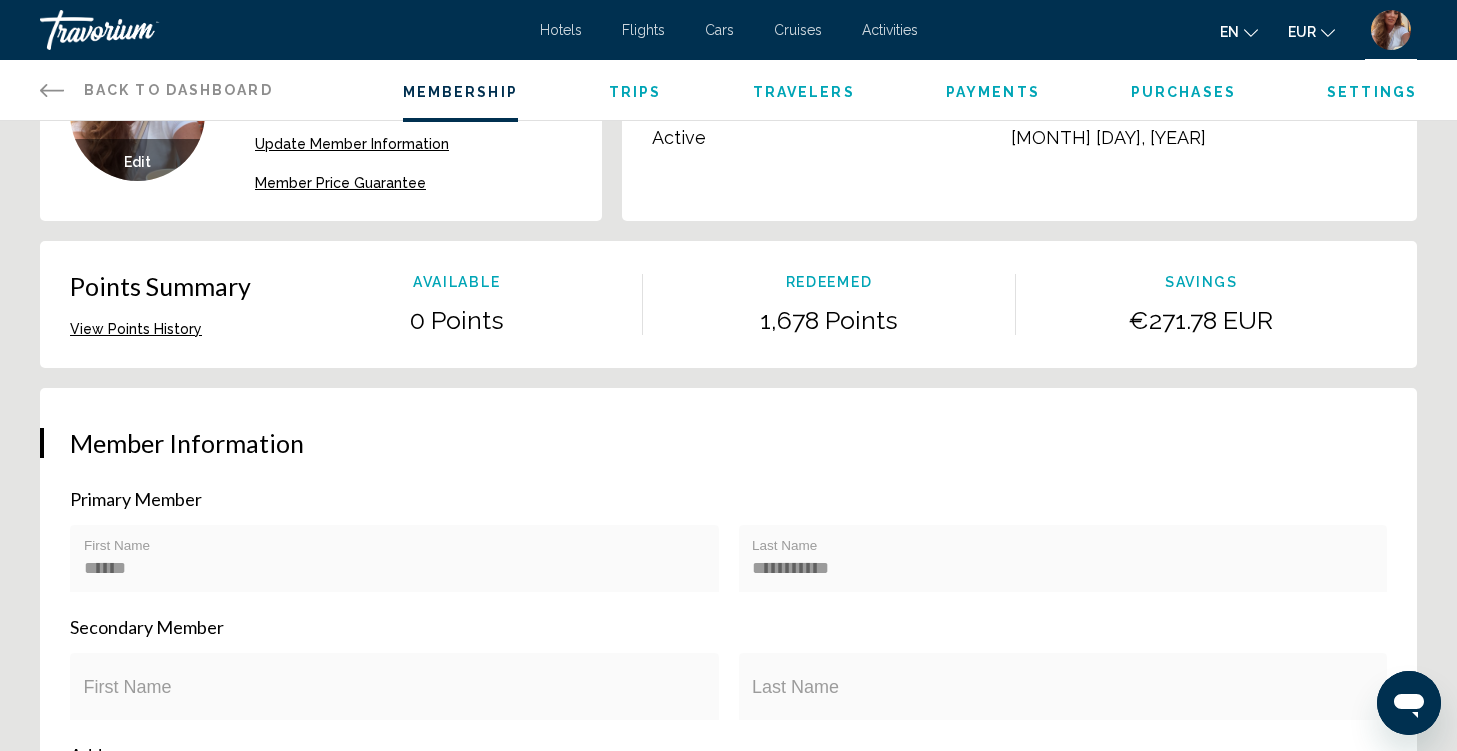 scroll, scrollTop: 0, scrollLeft: 0, axis: both 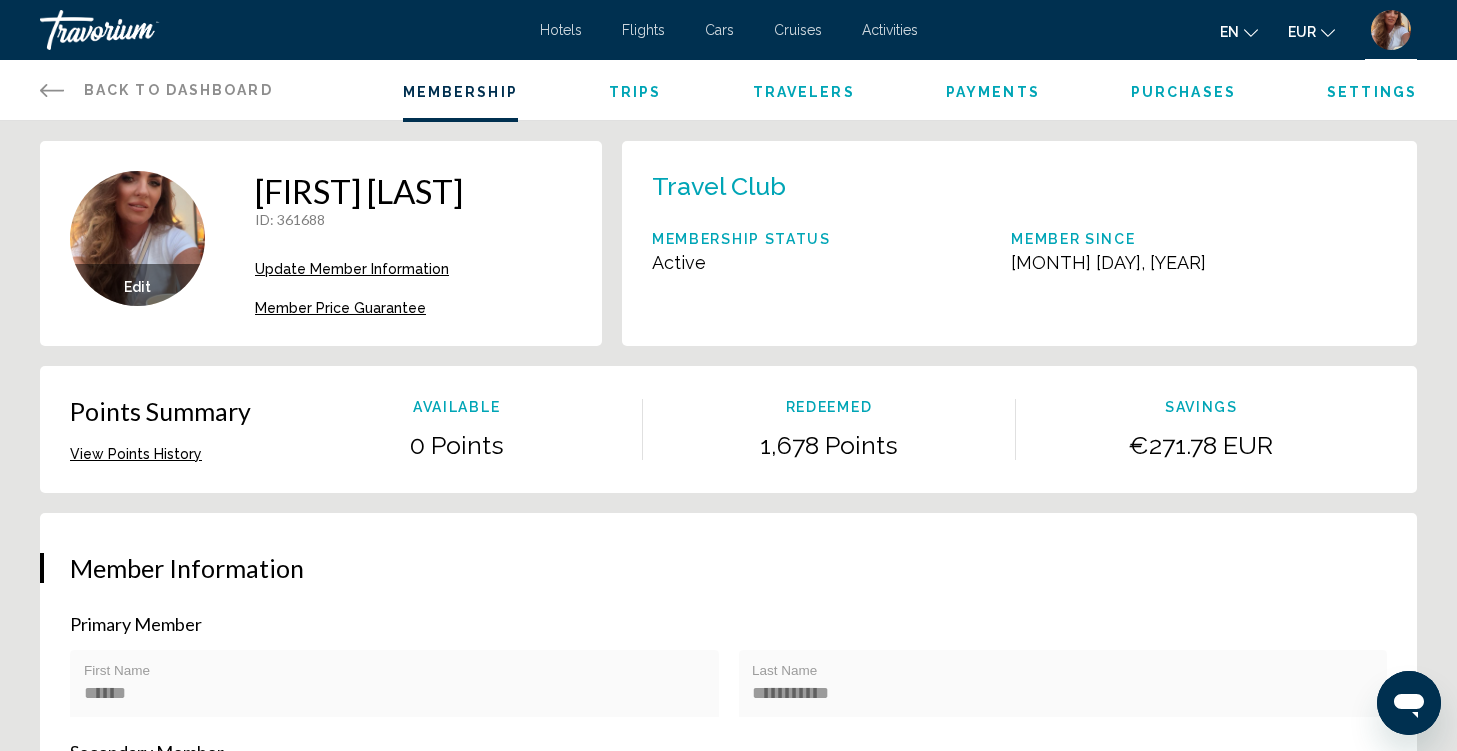 click on "Trips" at bounding box center (635, 92) 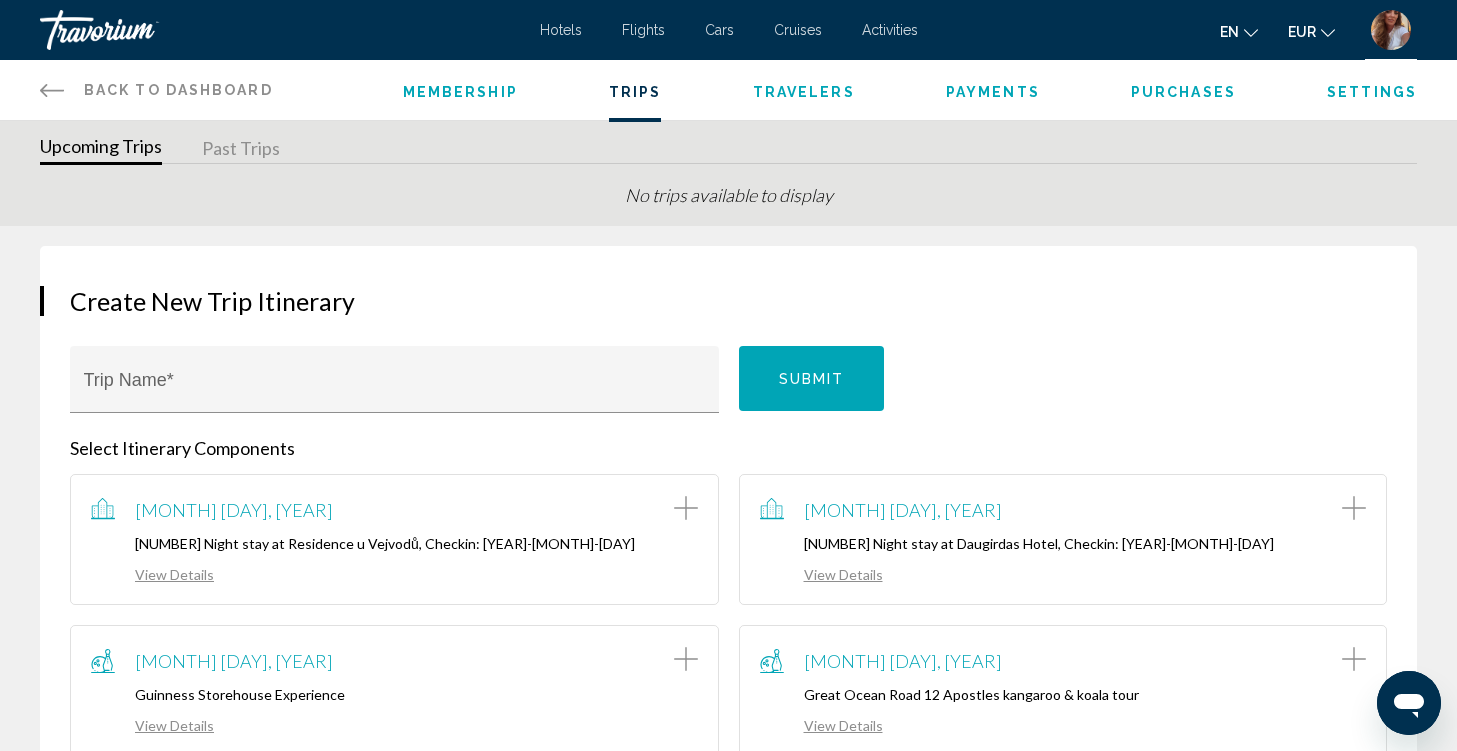 scroll, scrollTop: 0, scrollLeft: 0, axis: both 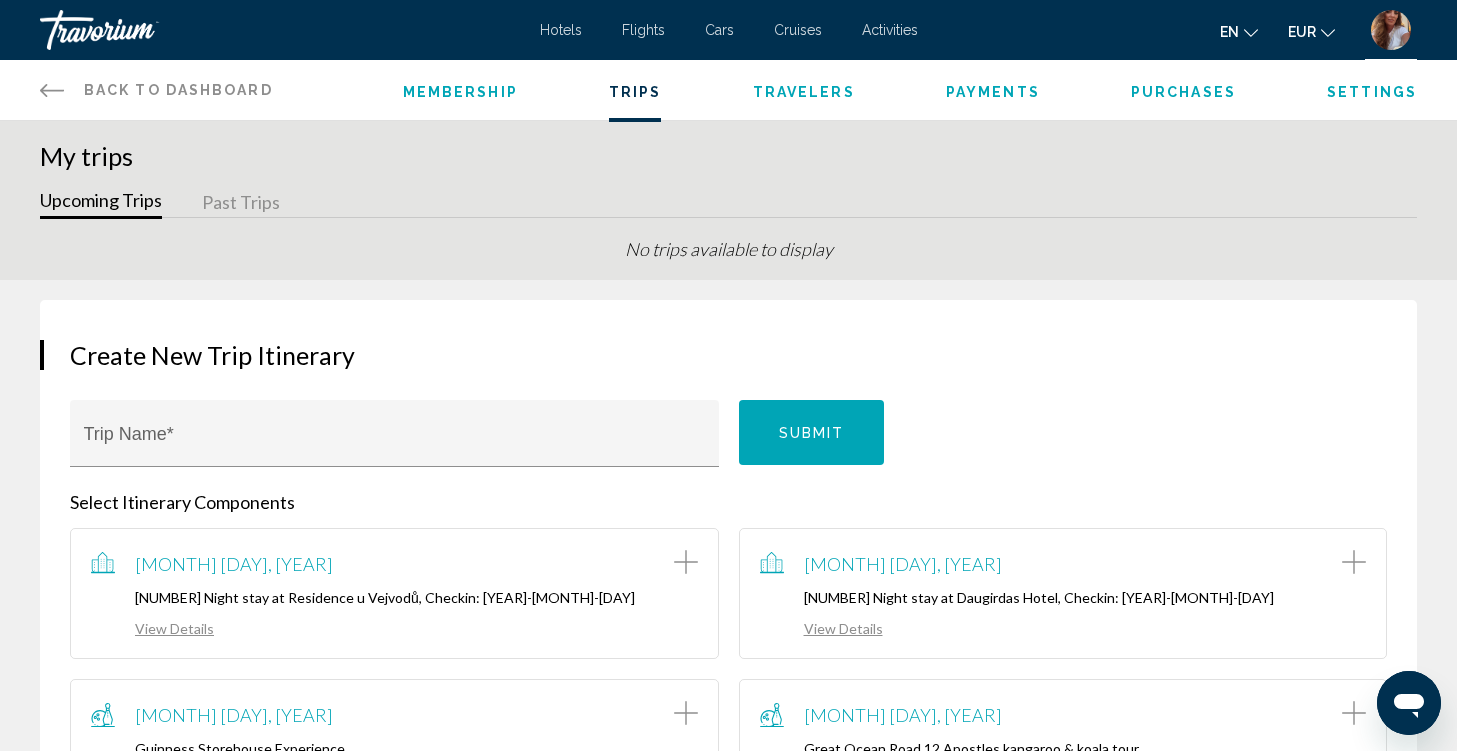 click on "Travelers" at bounding box center [804, 92] 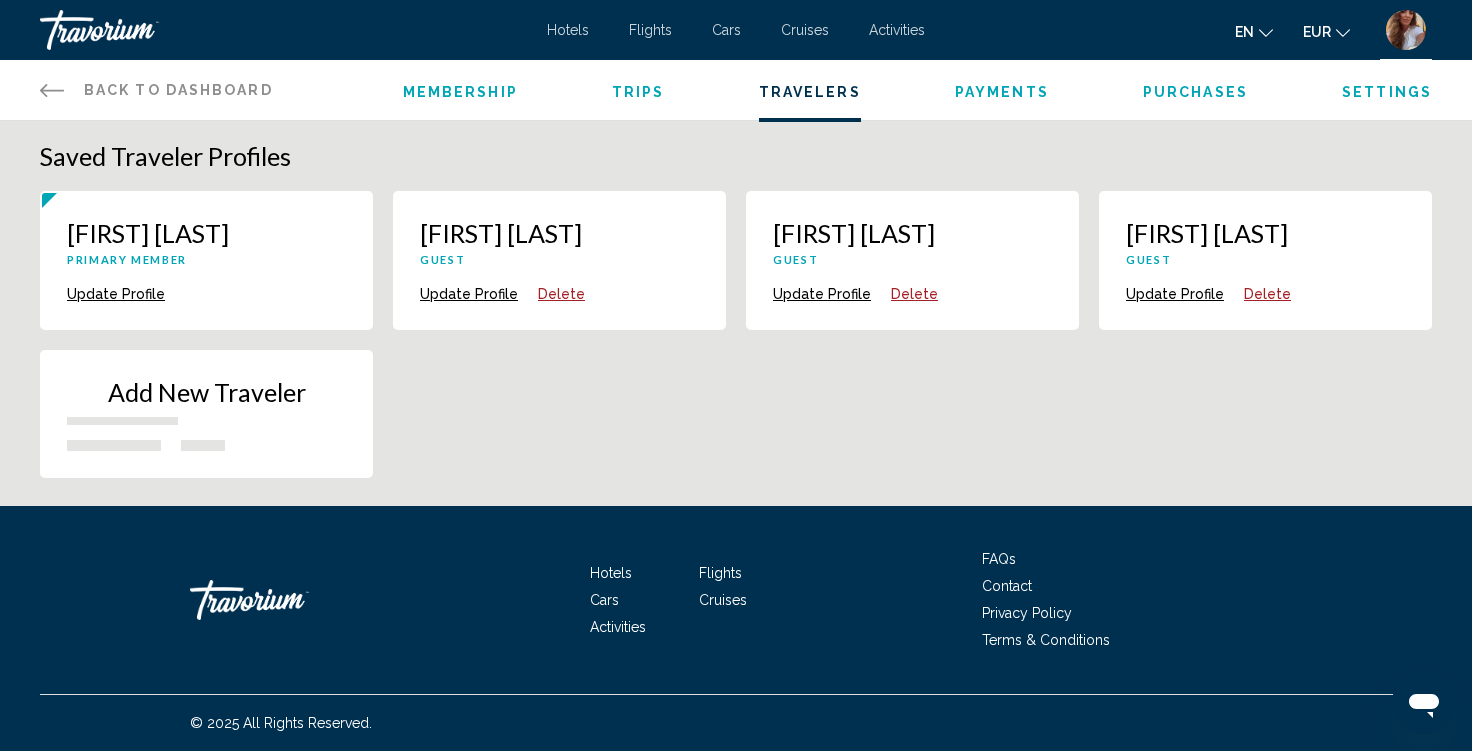 click on "Purchases" at bounding box center [1195, 92] 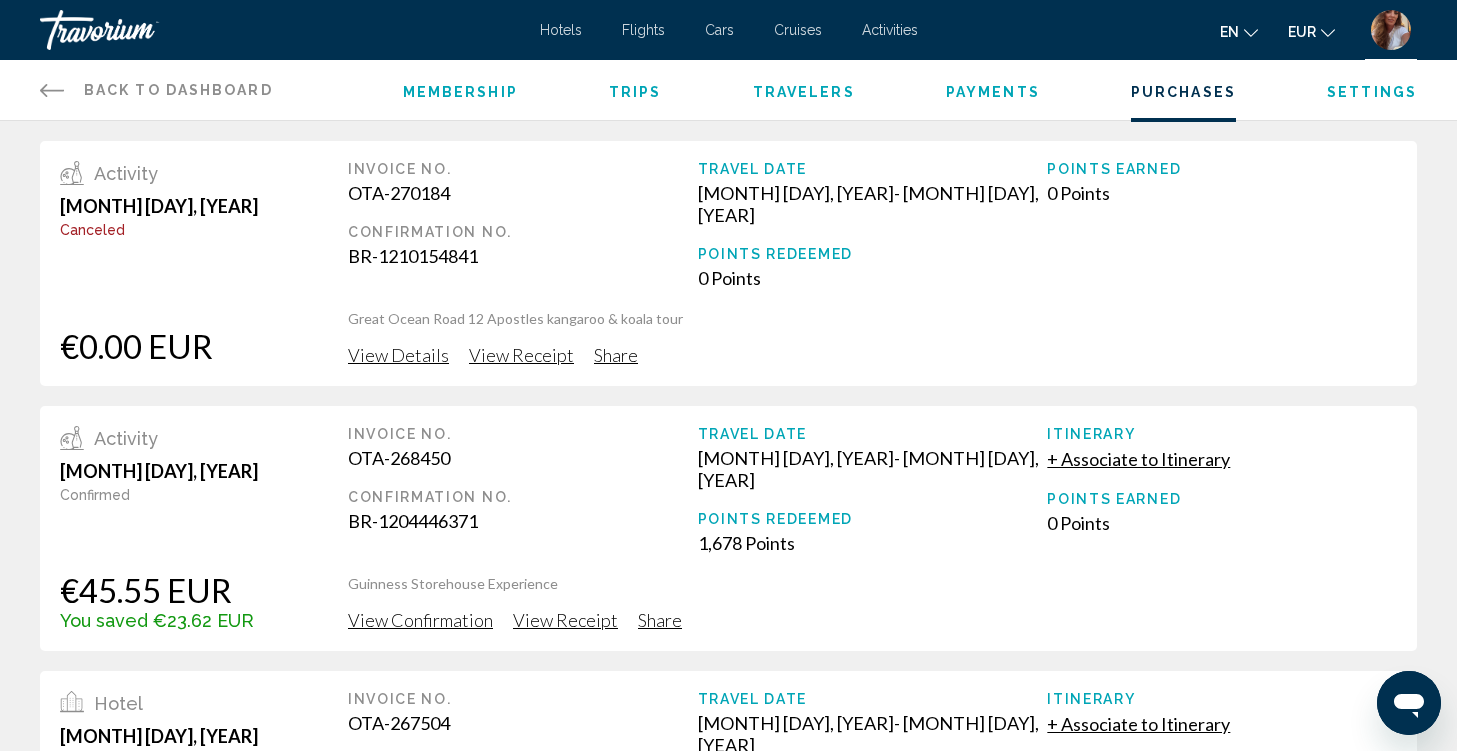 click 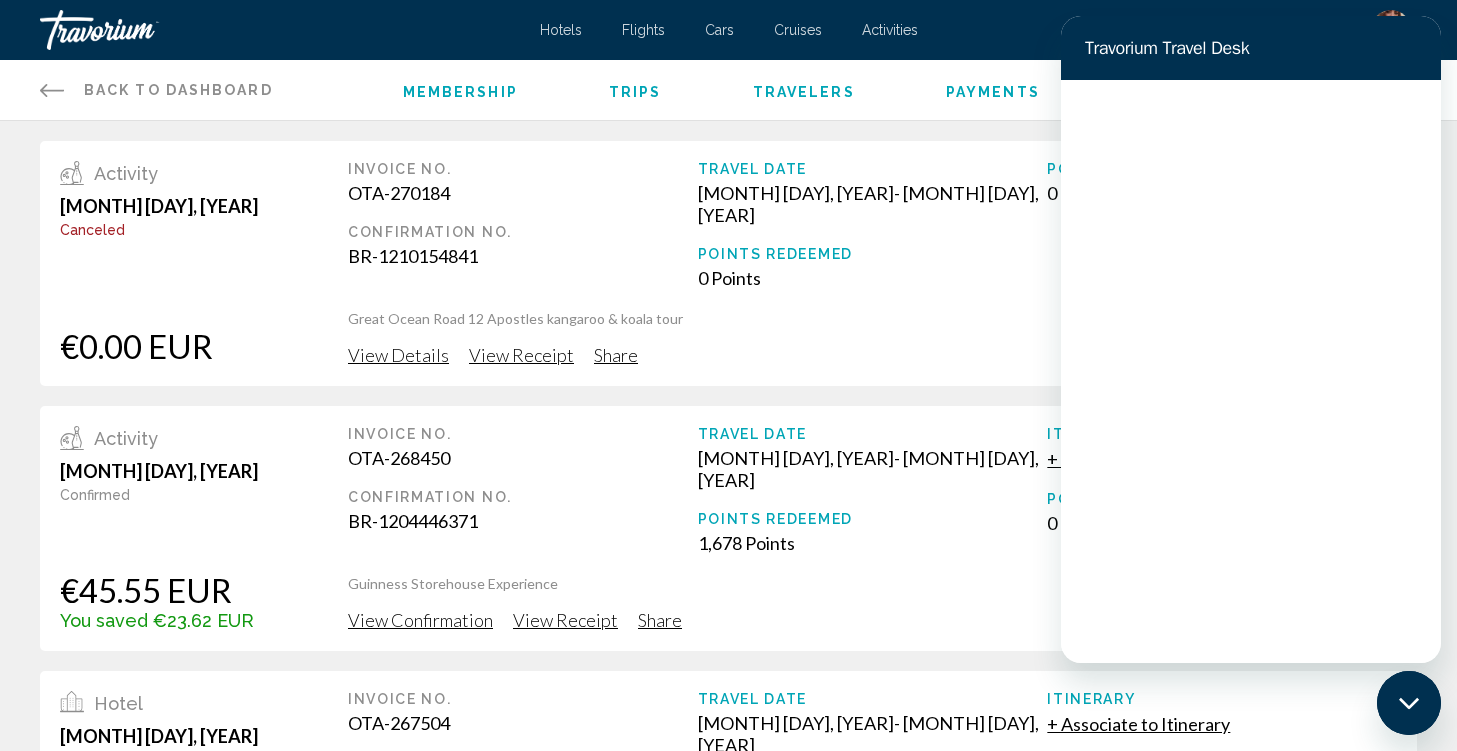 scroll, scrollTop: 0, scrollLeft: 0, axis: both 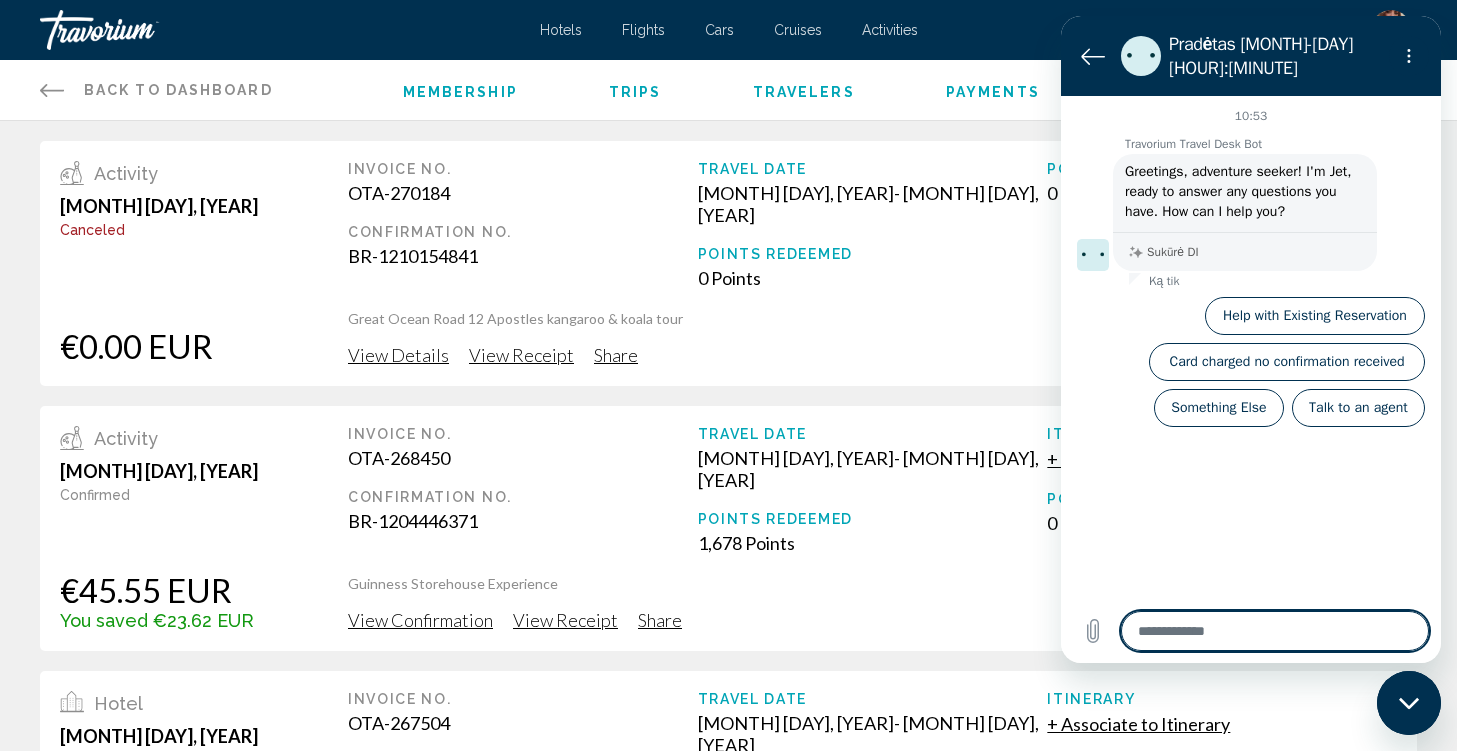 click at bounding box center [1275, 631] 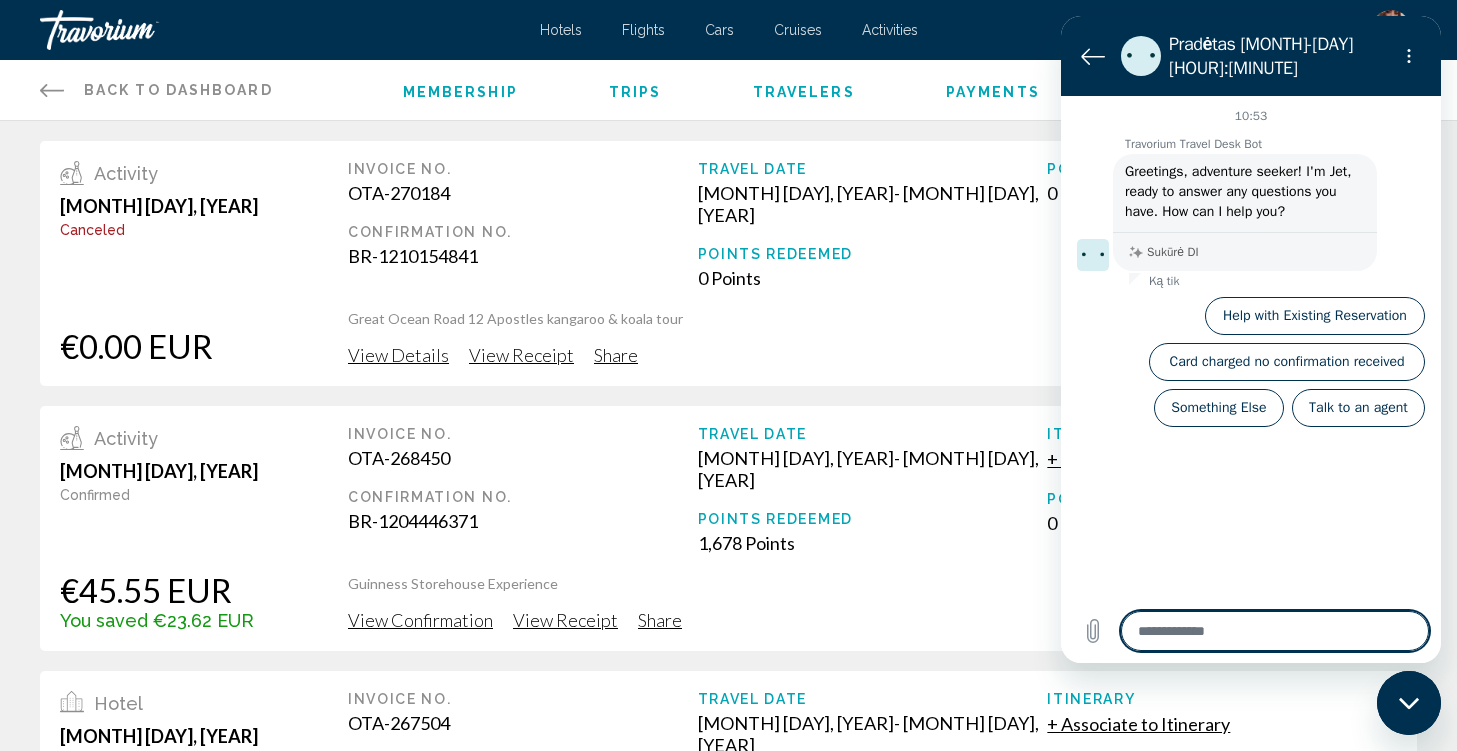 type on "*" 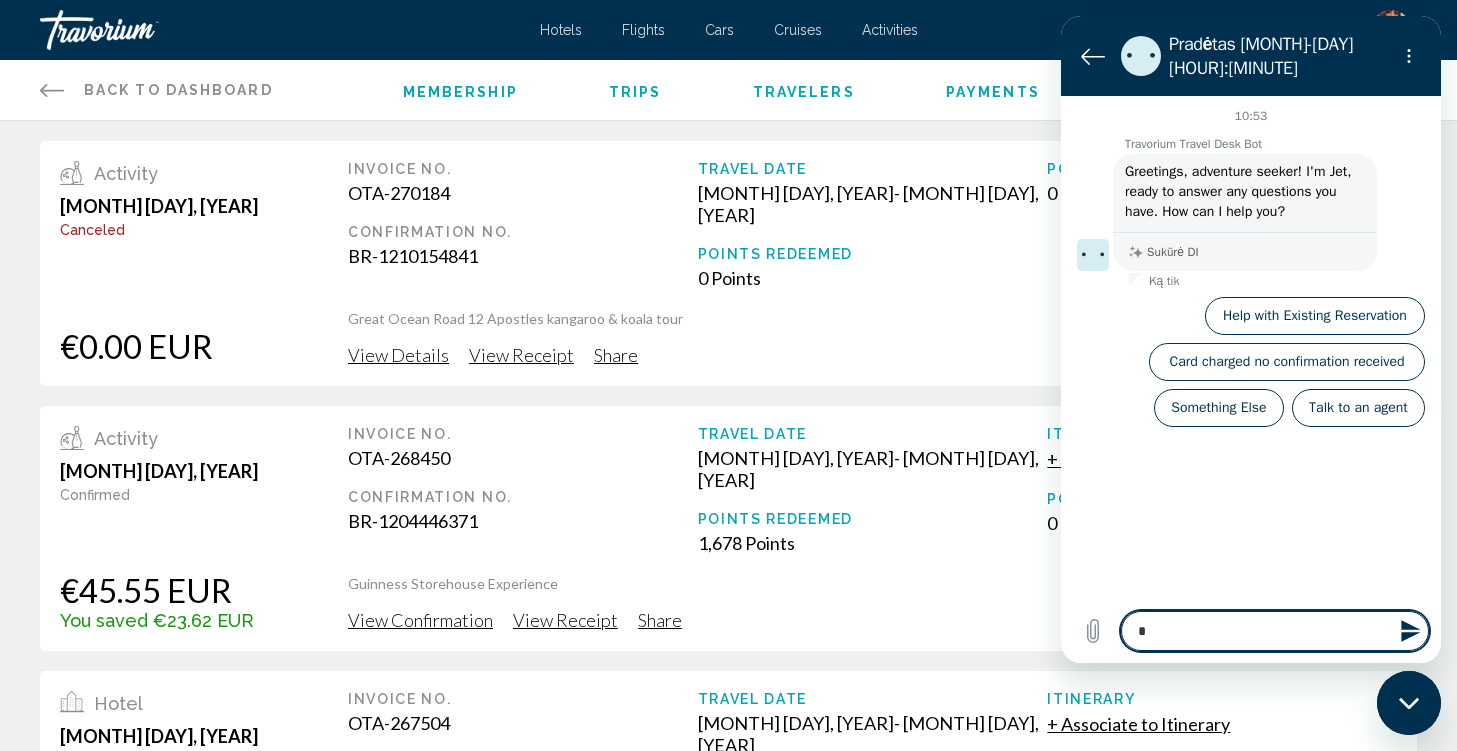 type on "**" 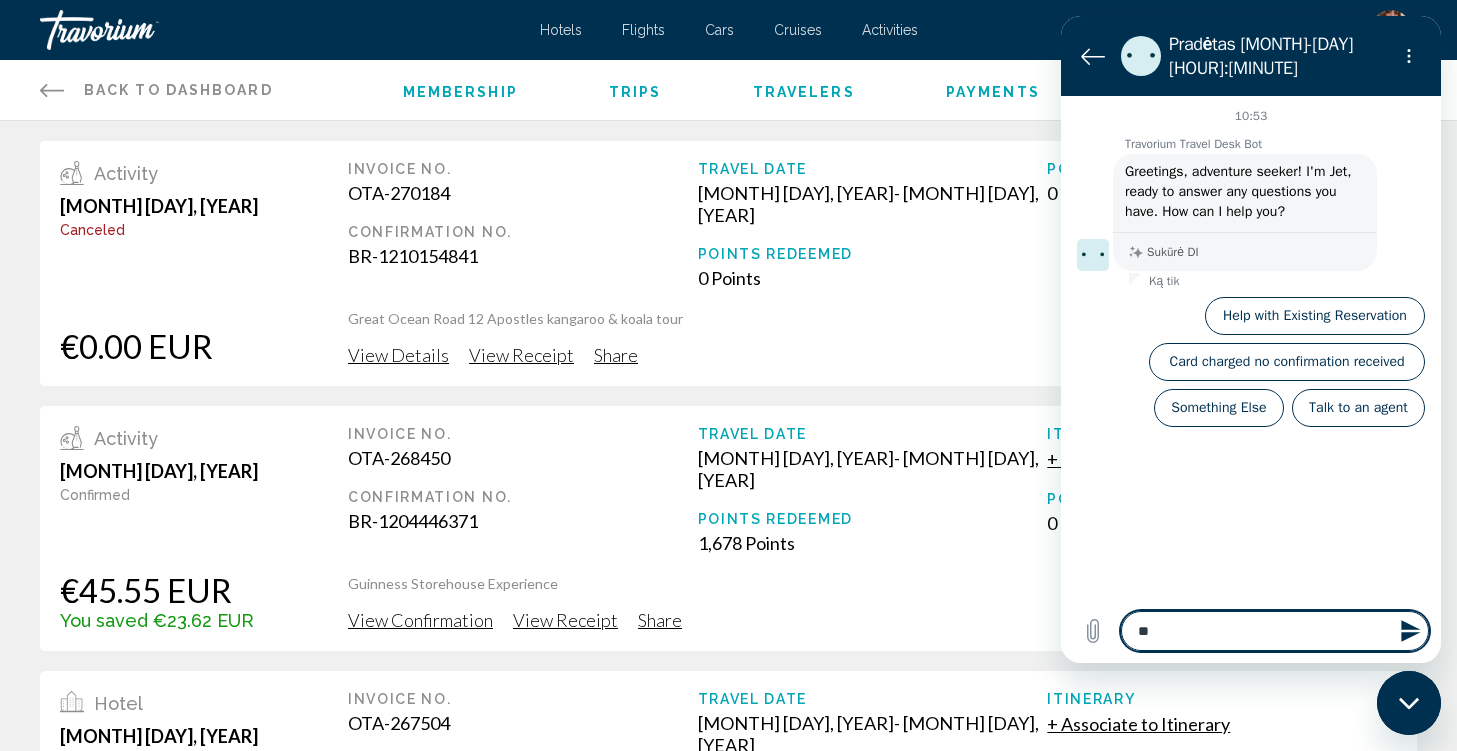 type on "**" 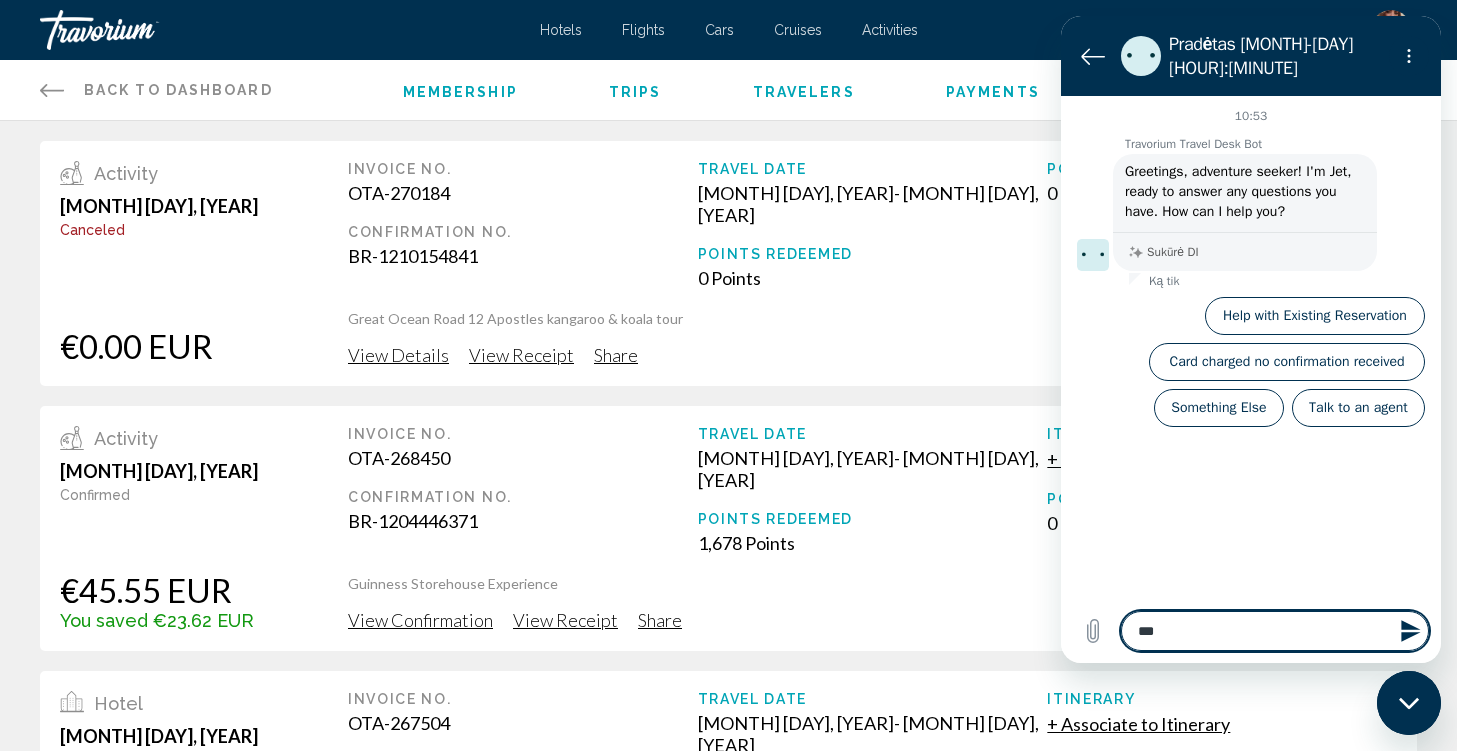 type on "****" 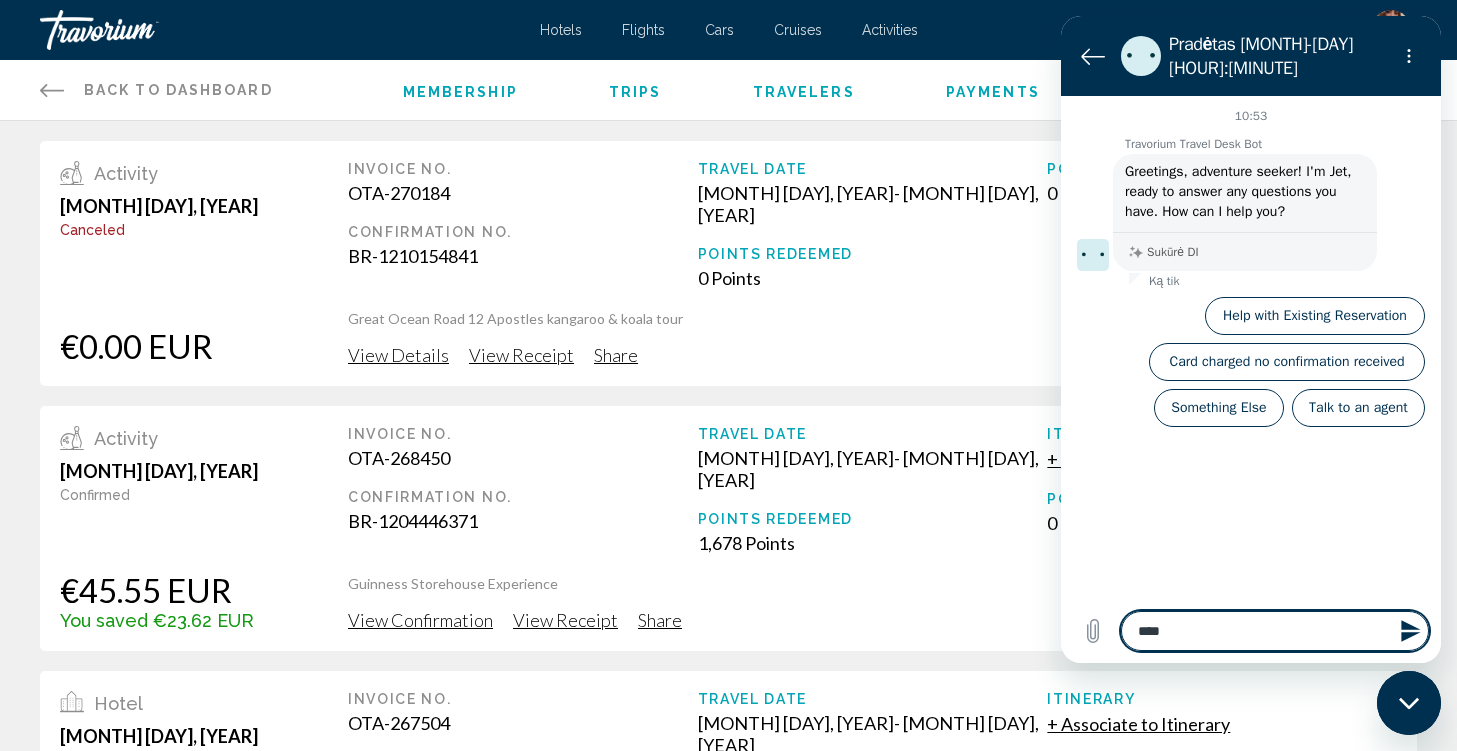 type on "****" 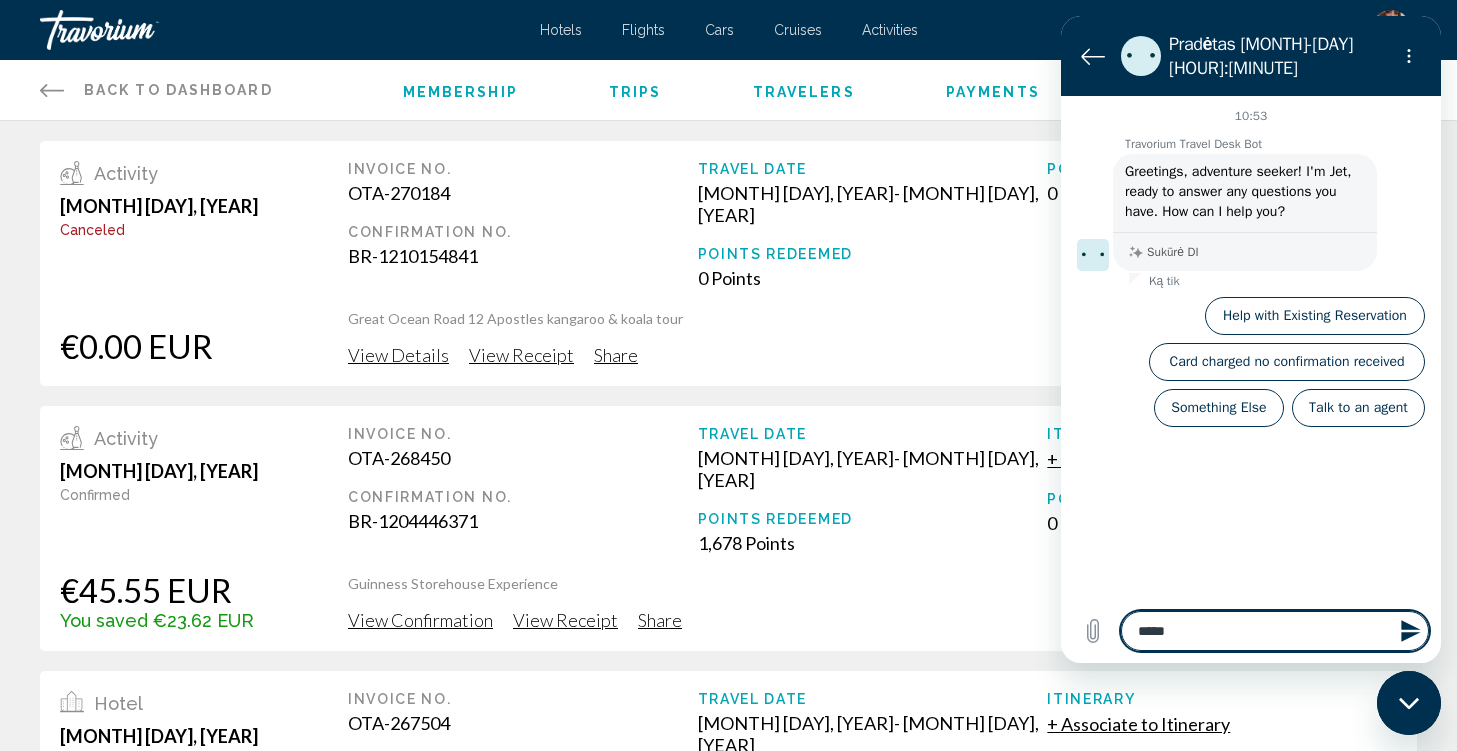 type on "******" 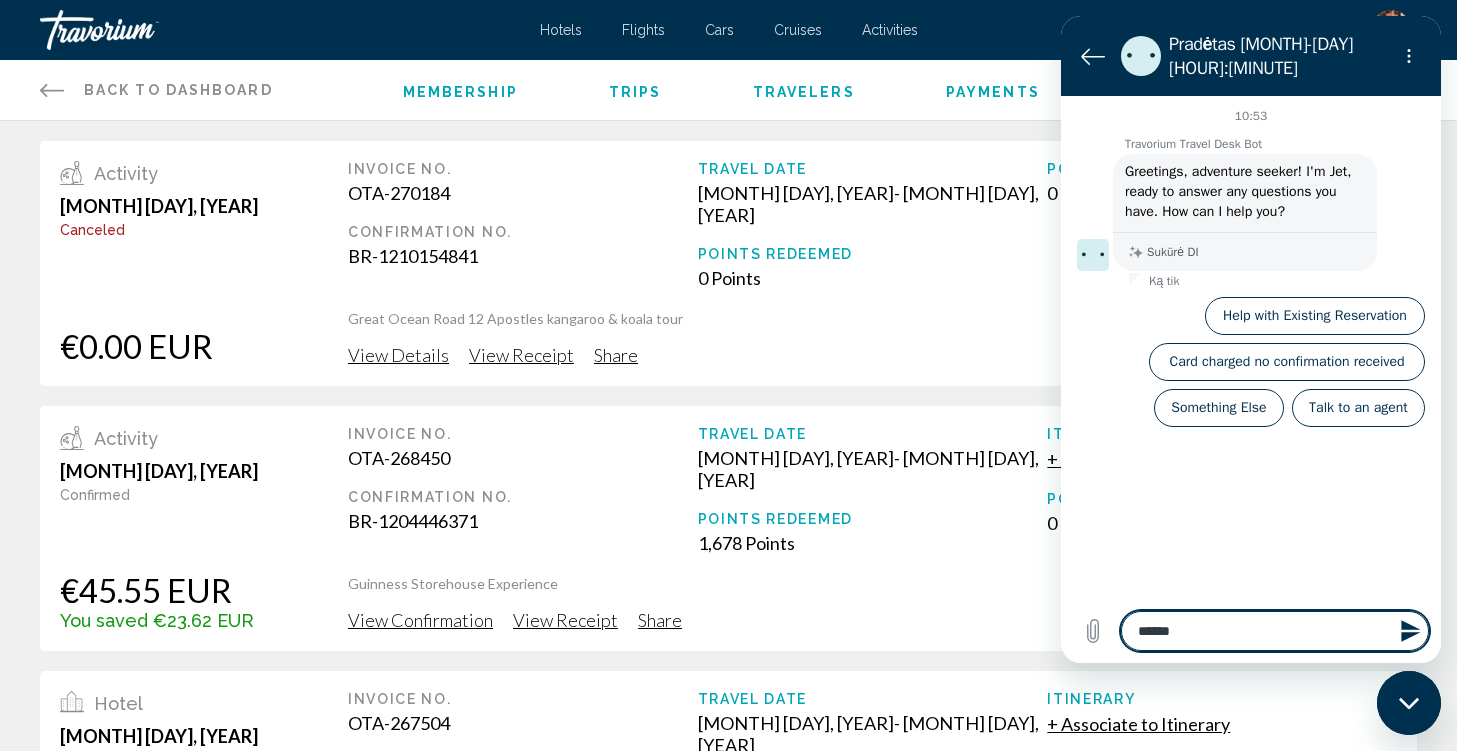 type on "*******" 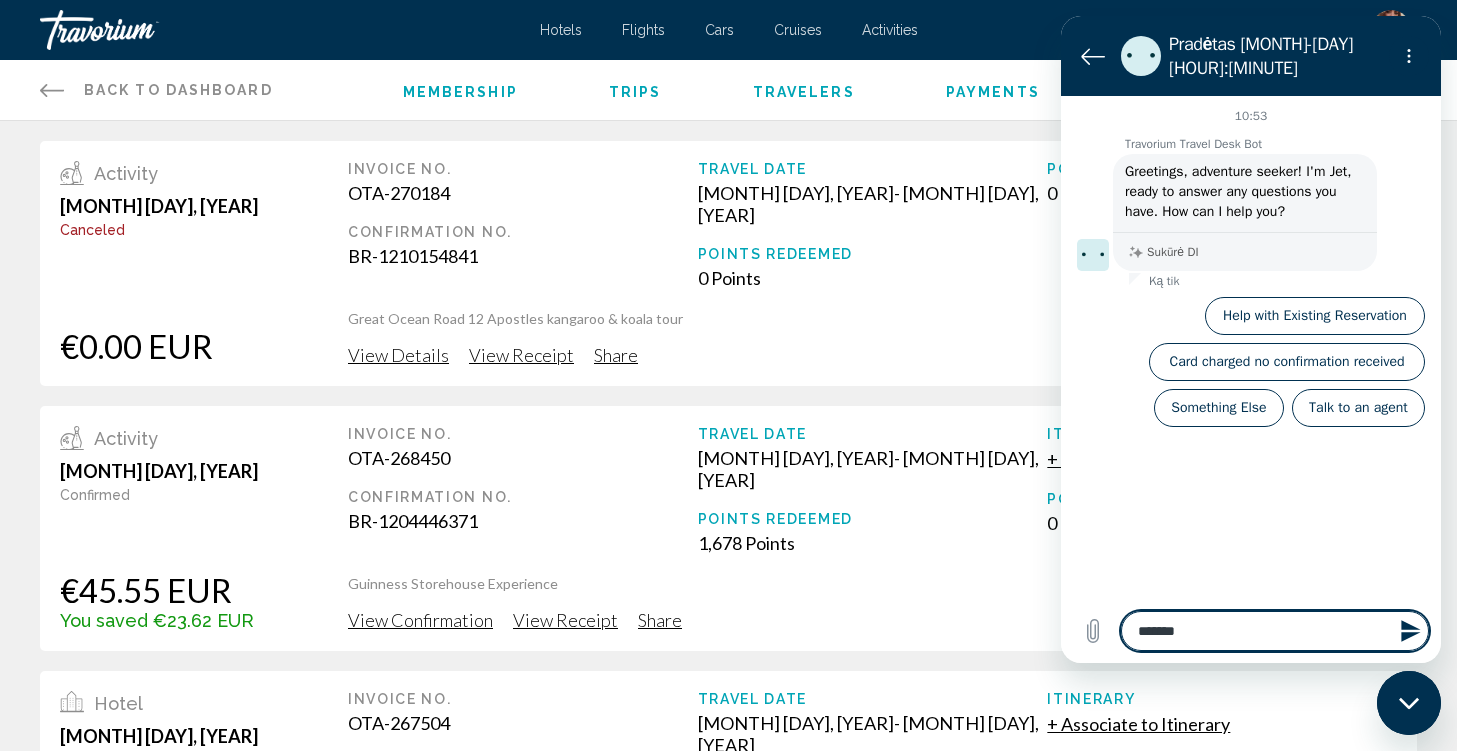 type on "********" 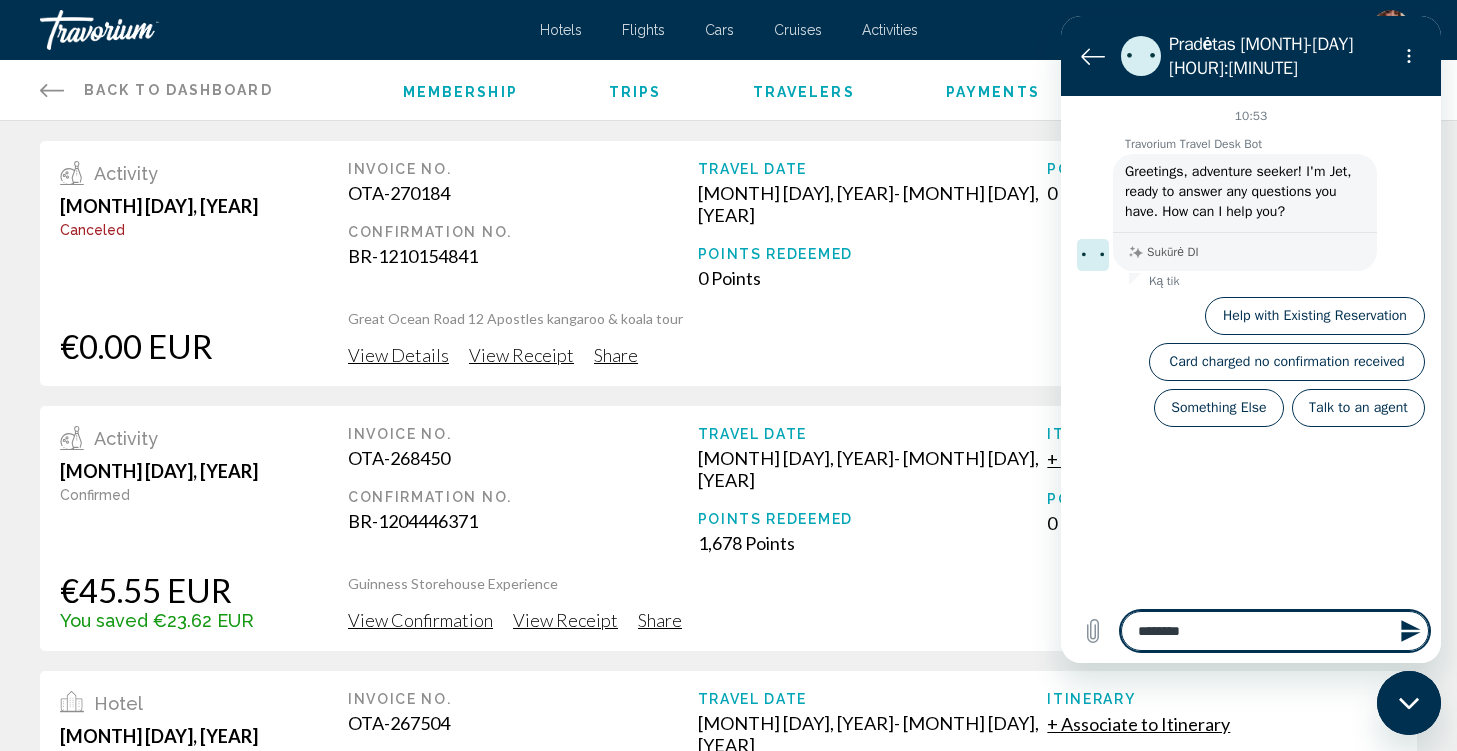 type on "********" 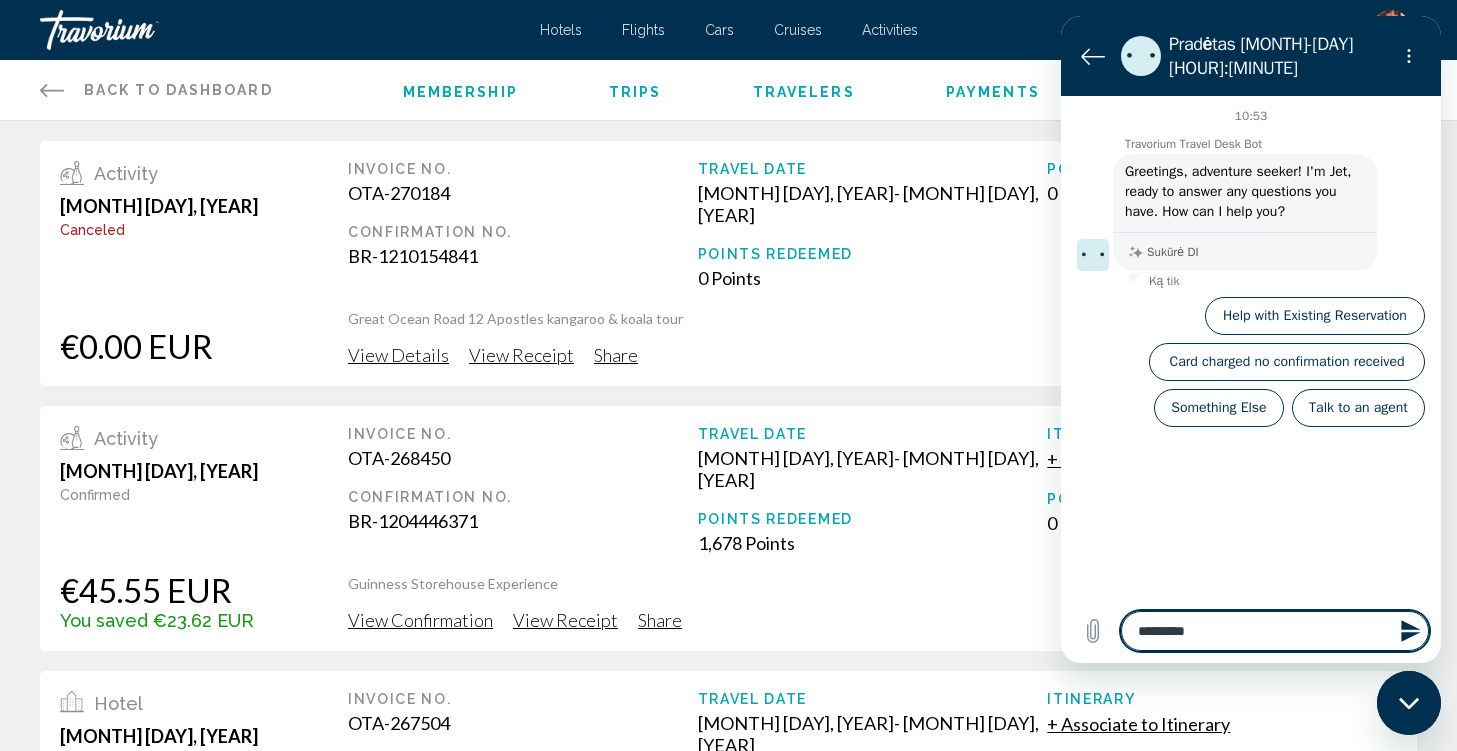 type on "**********" 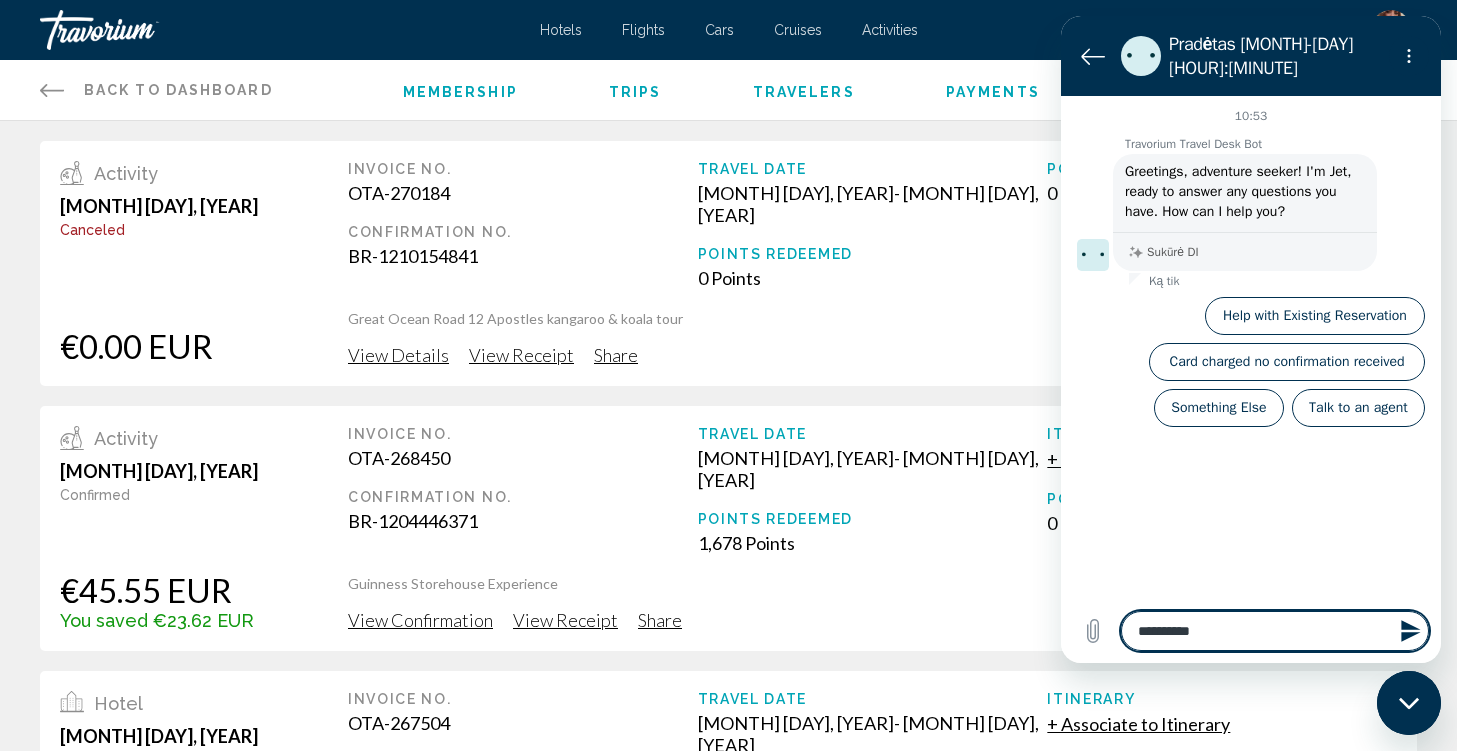 type on "**********" 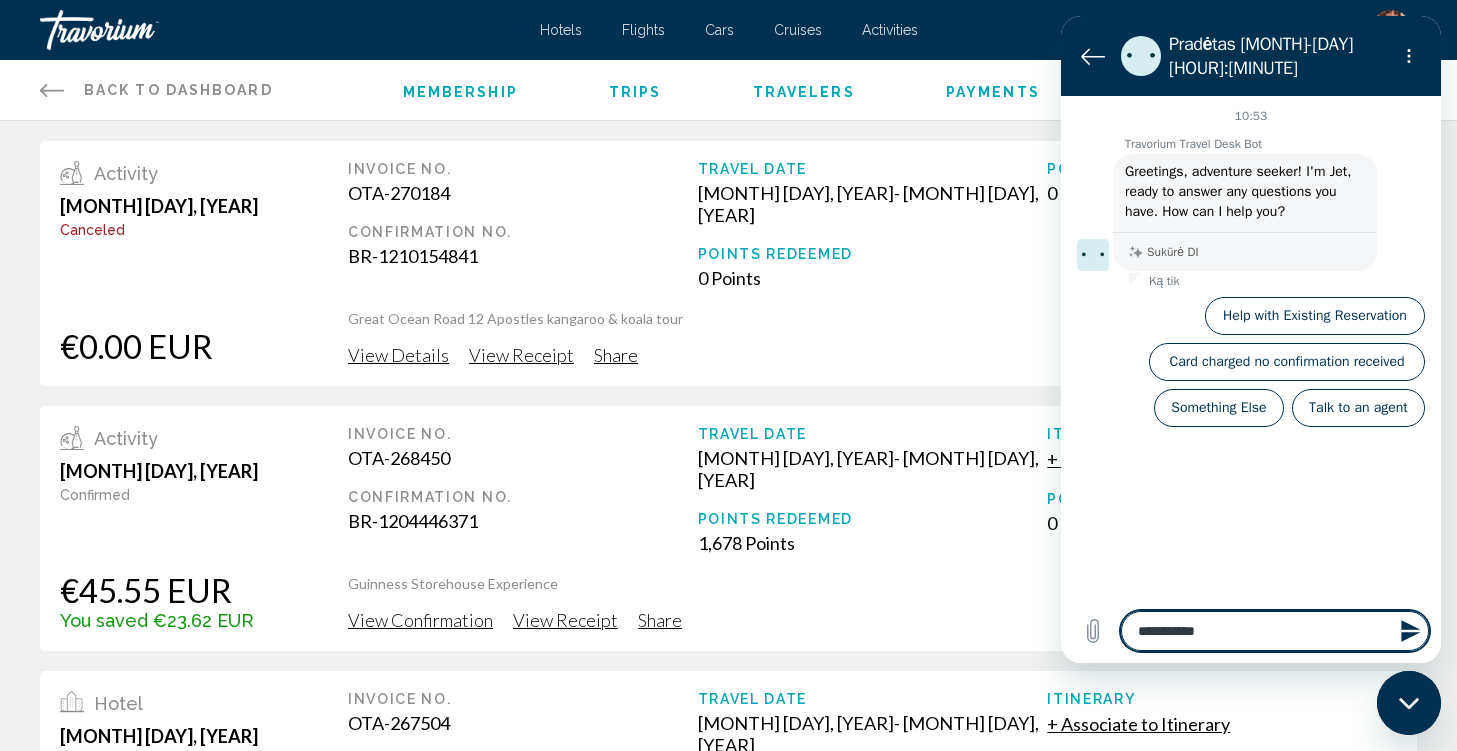 type on "**********" 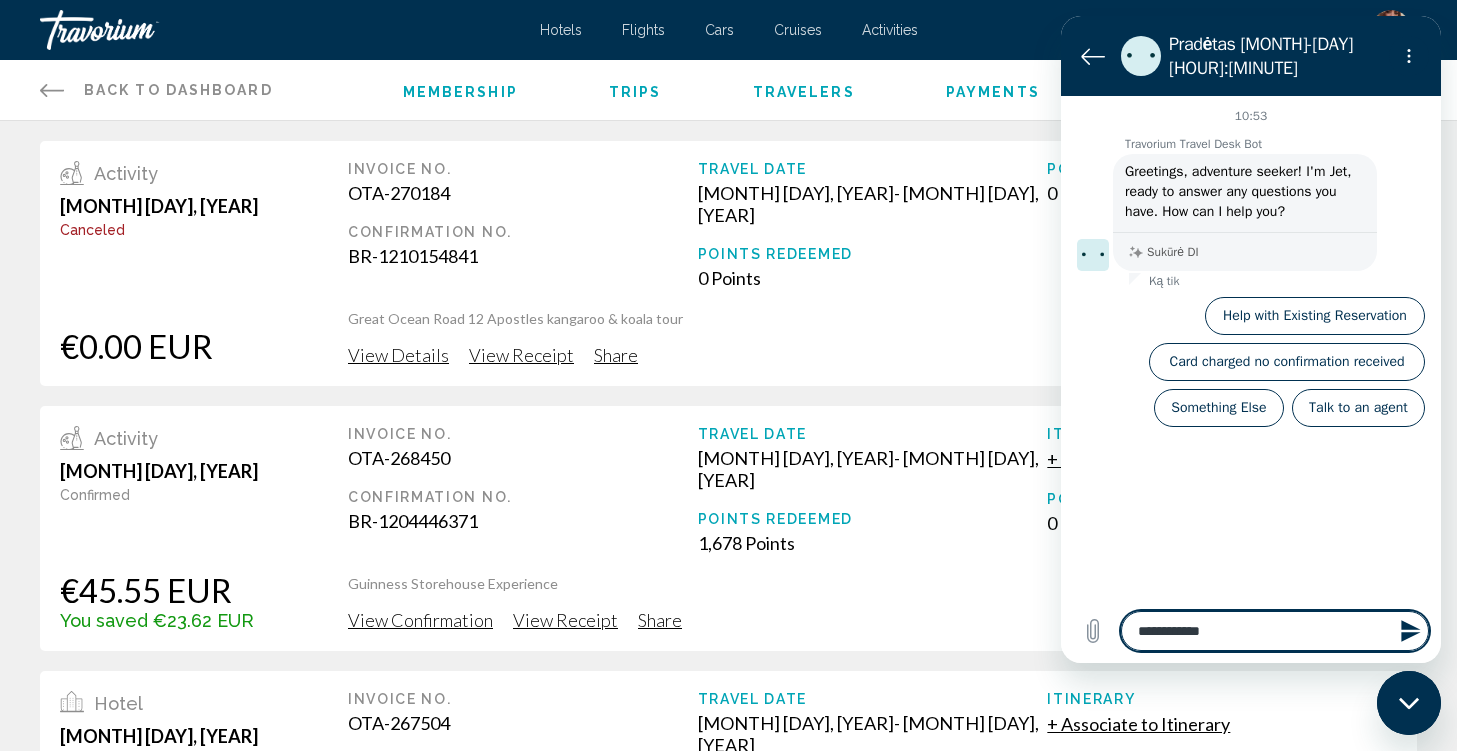 type on "**********" 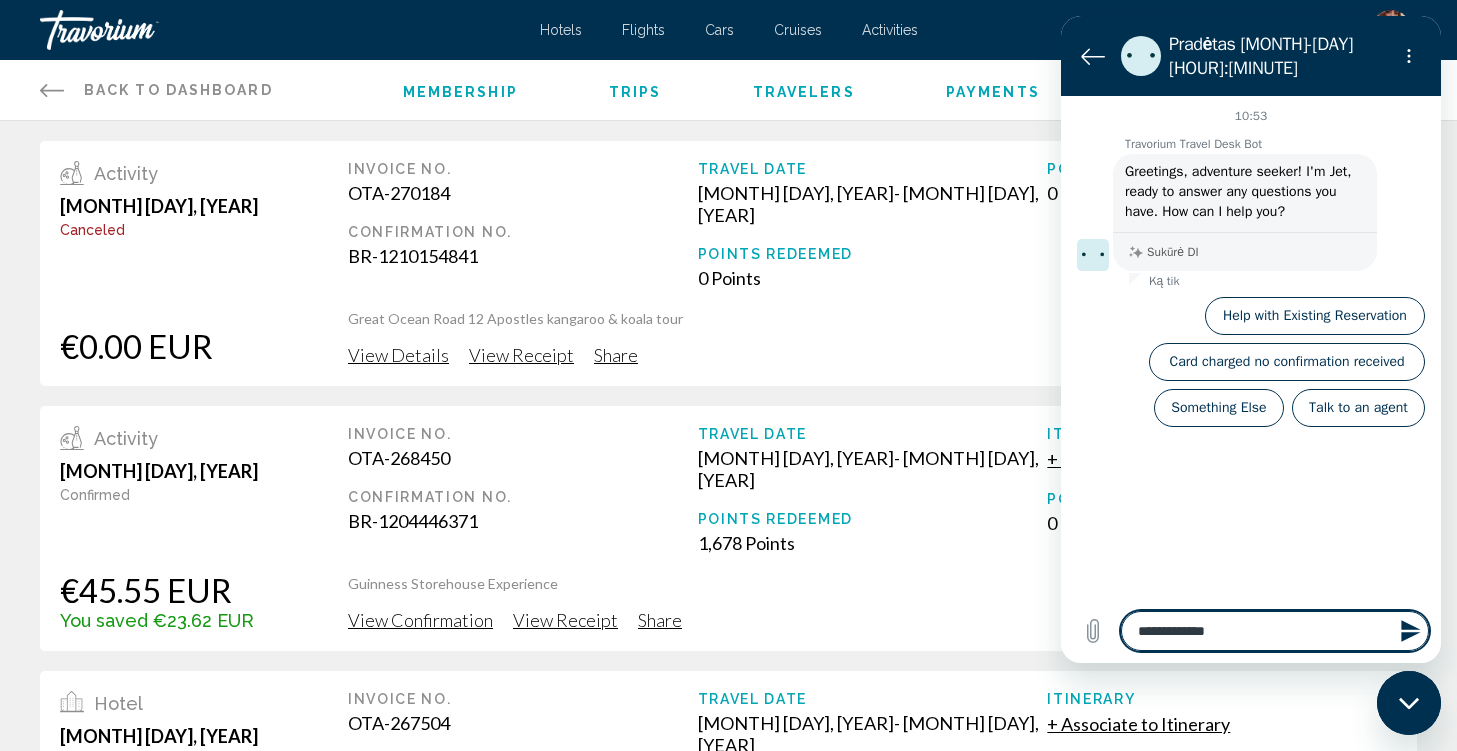 type on "**********" 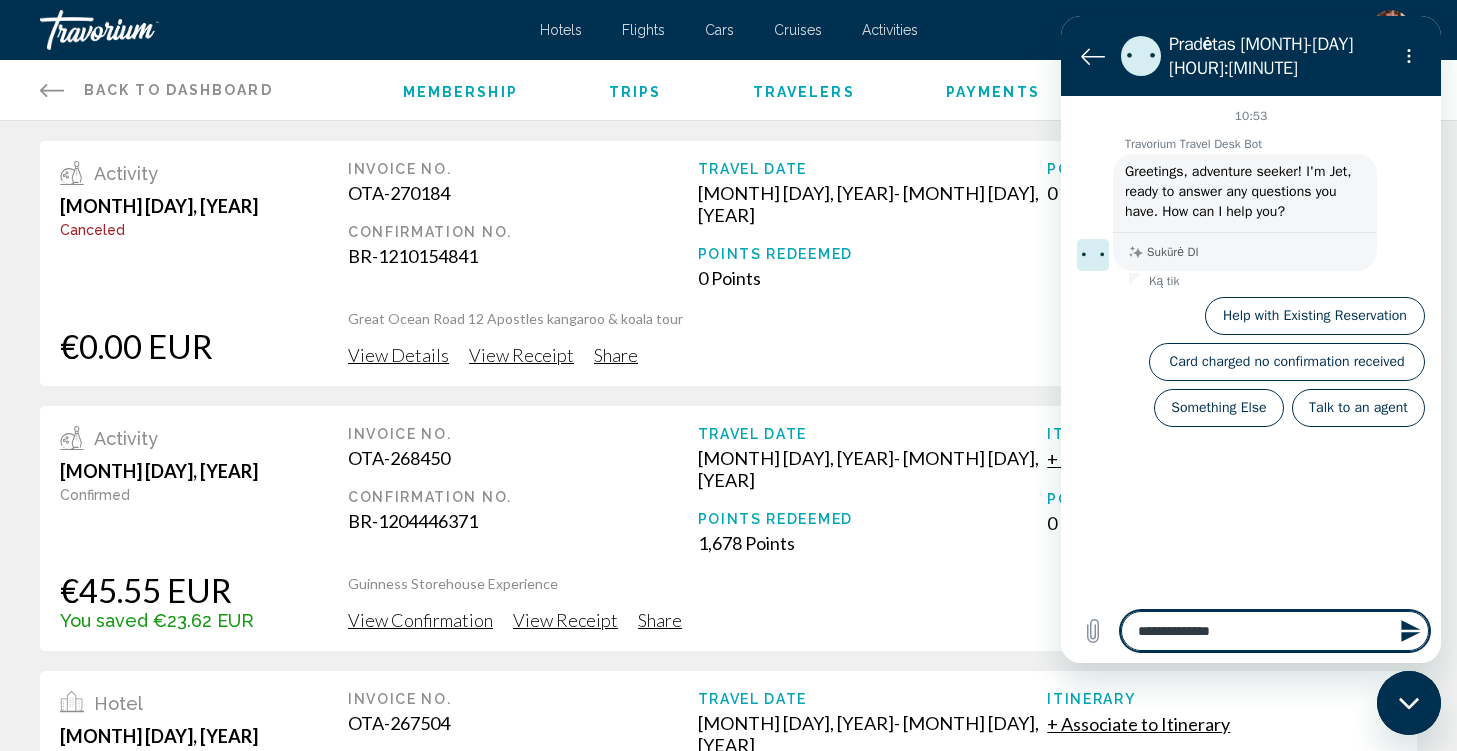 type on "**********" 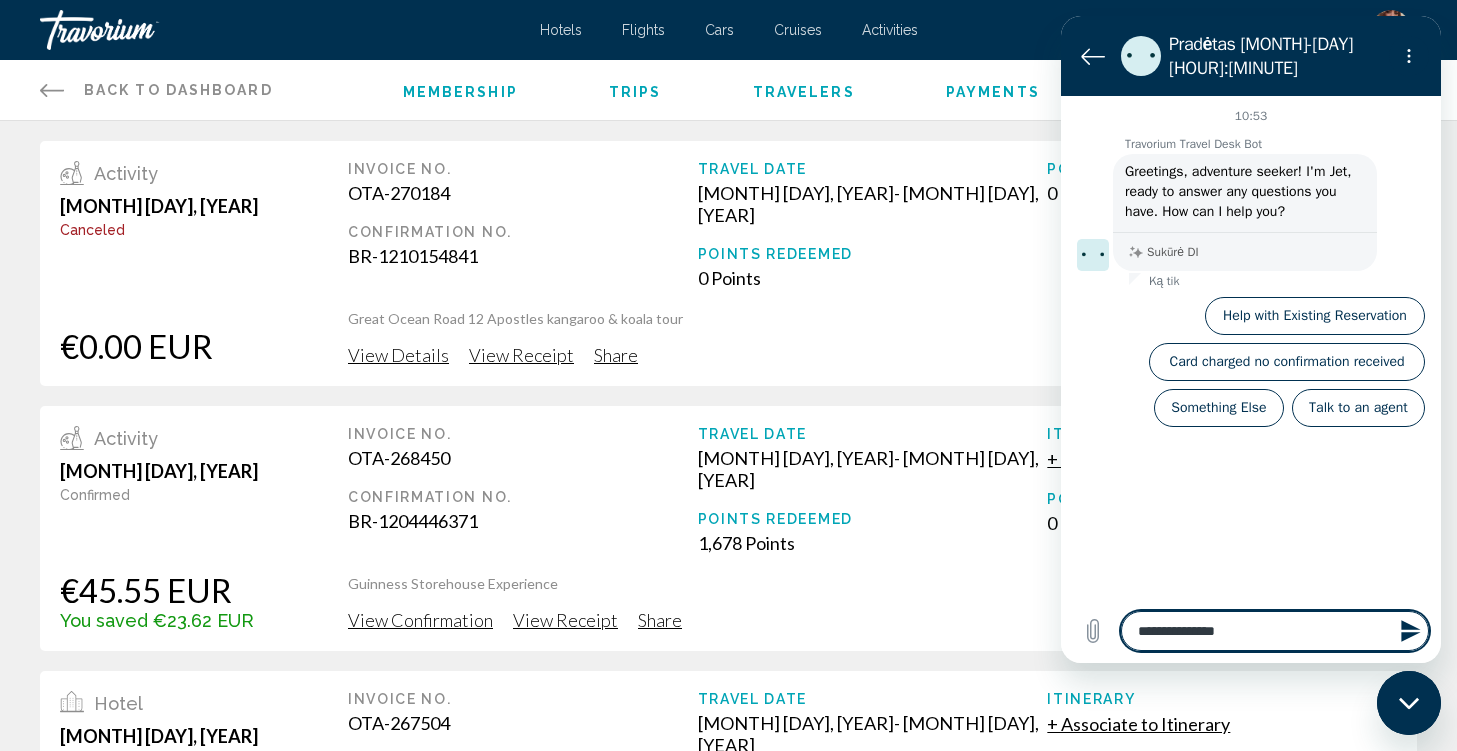 type on "**********" 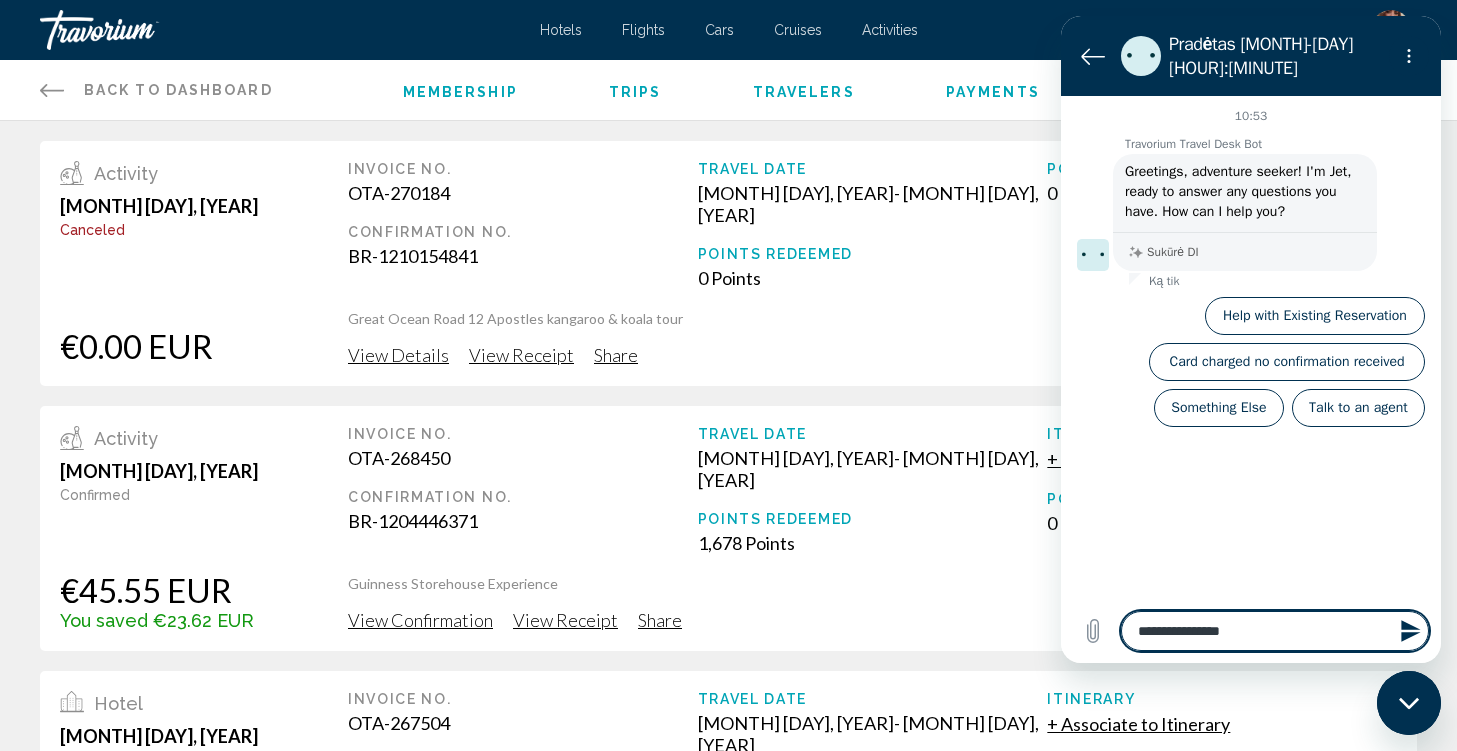 type on "**********" 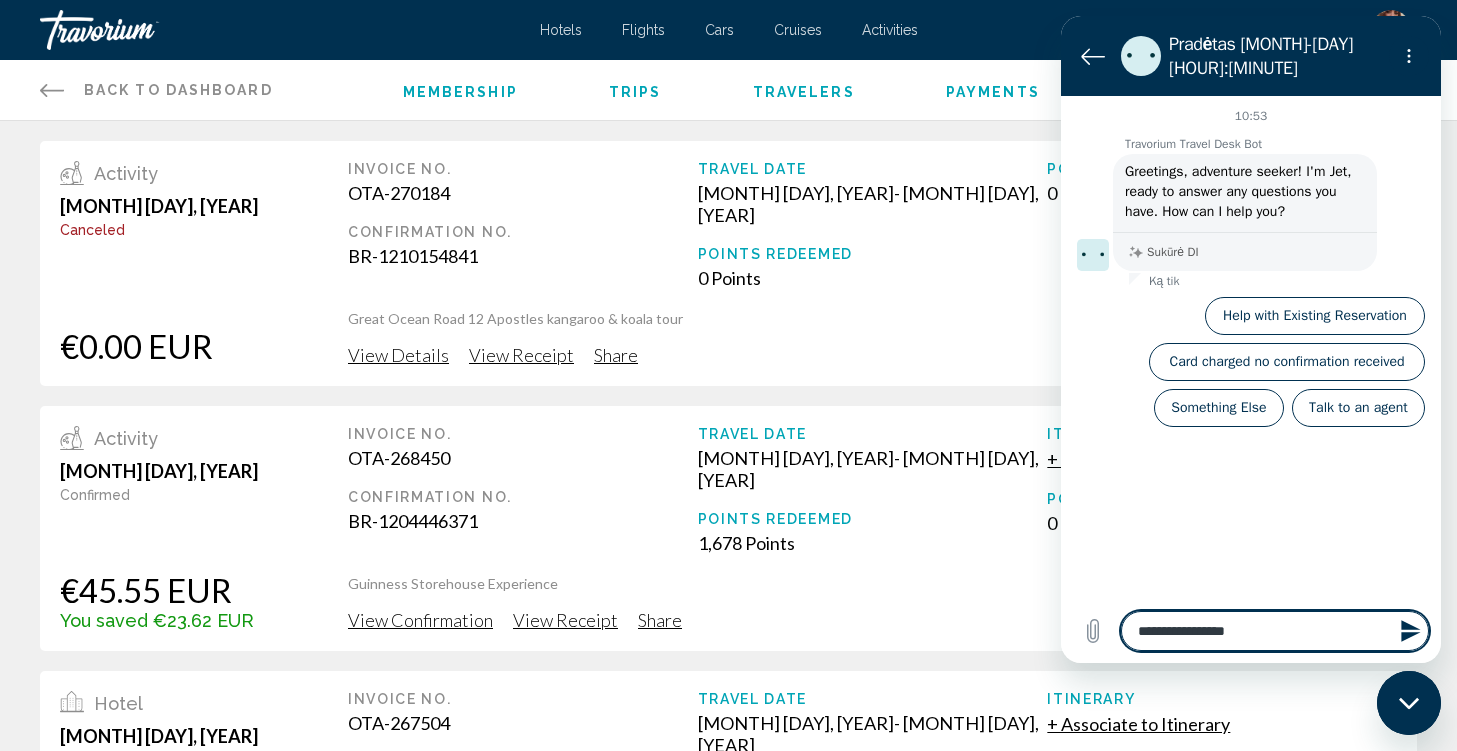 type on "**********" 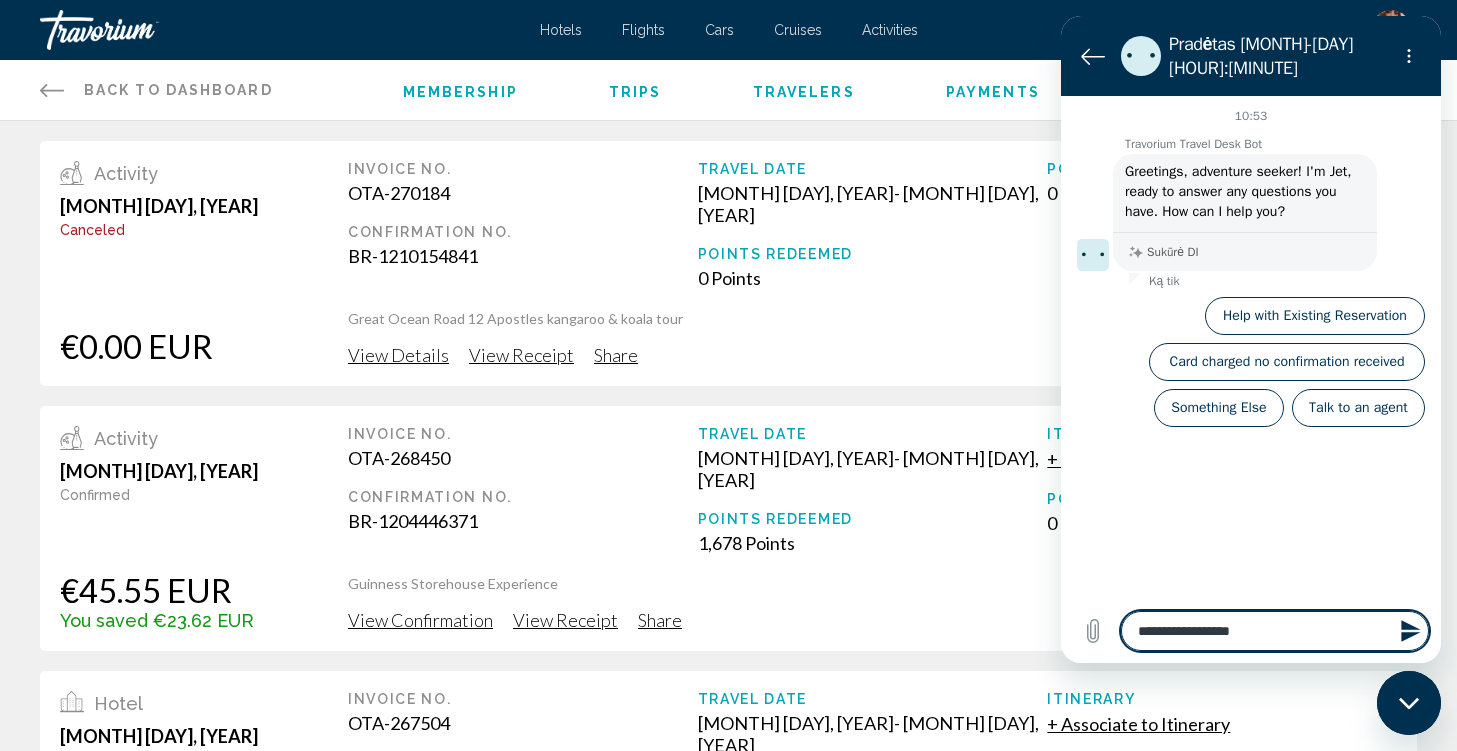 type on "**********" 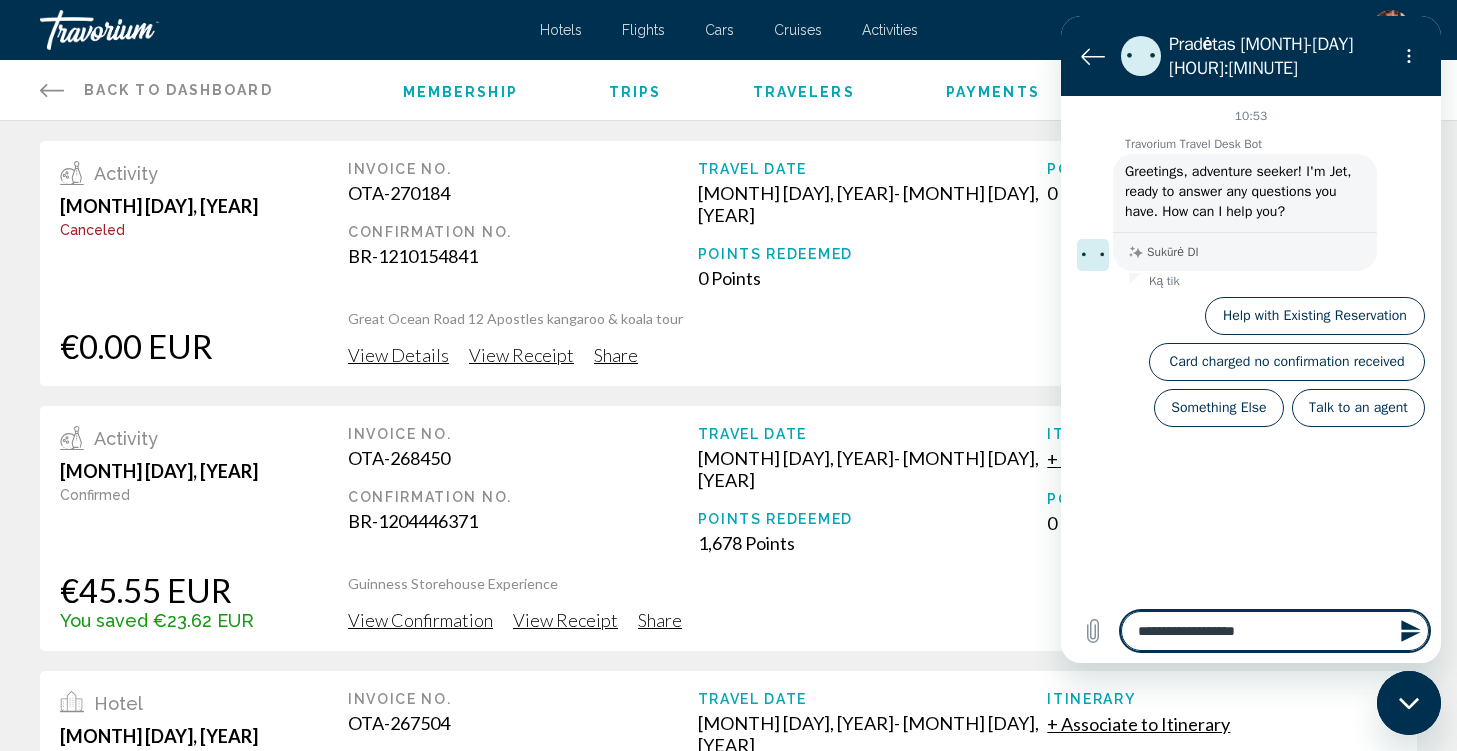 type on "**********" 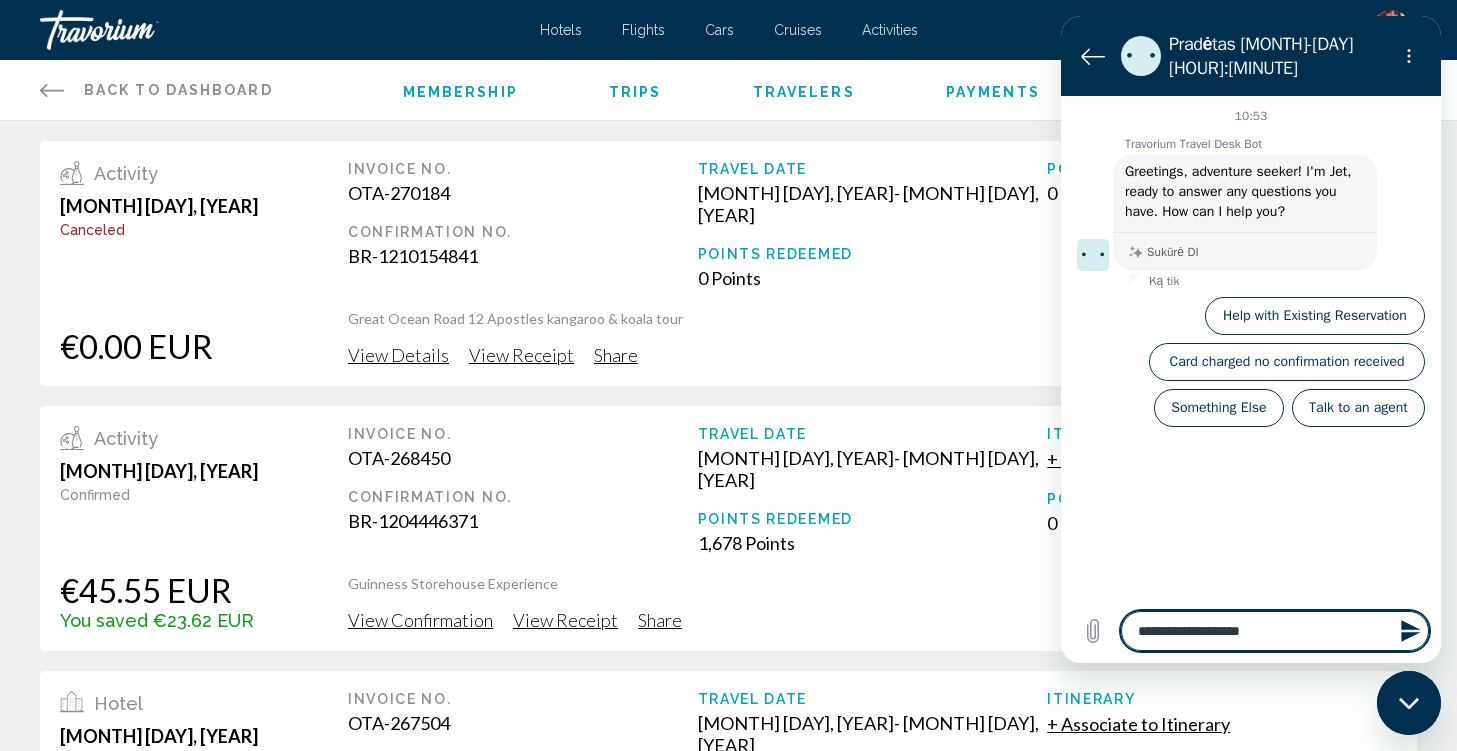type on "**********" 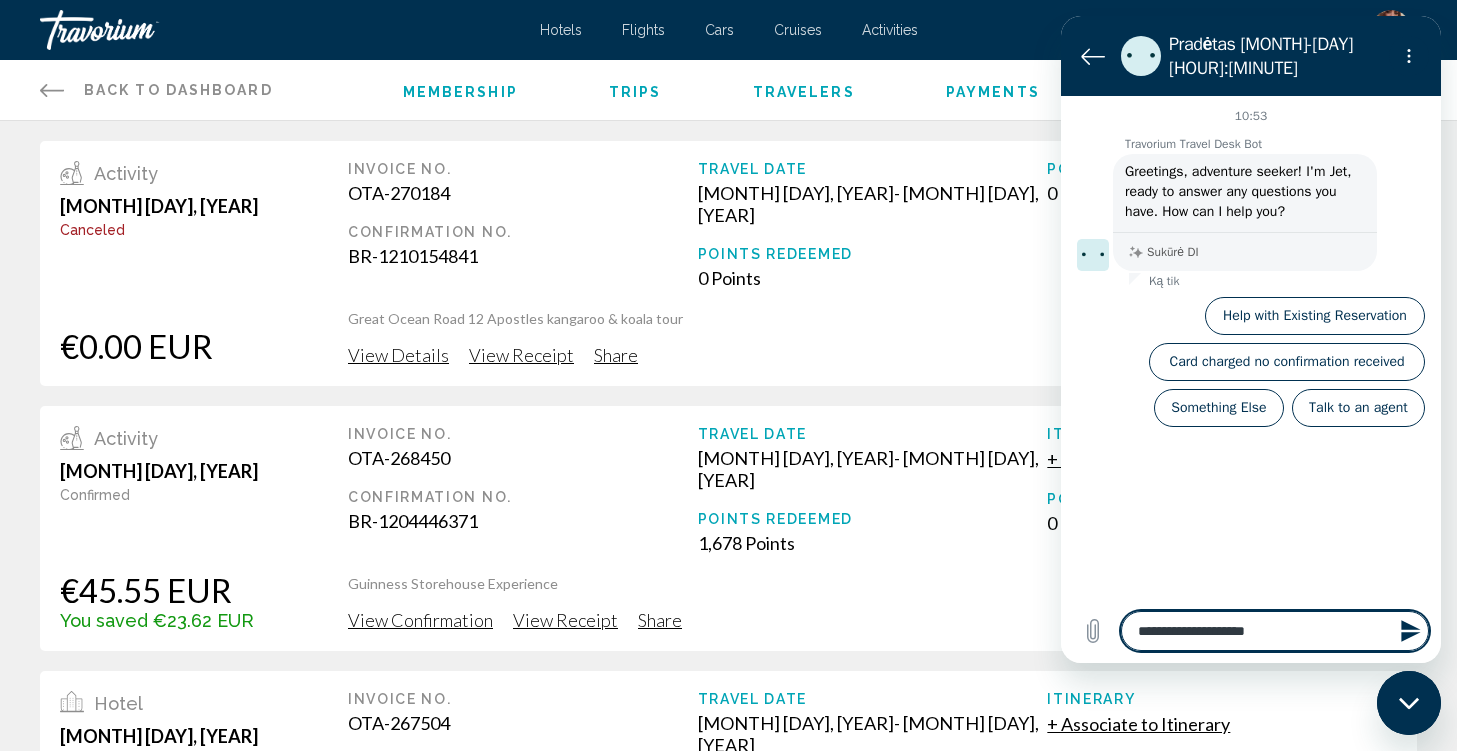 type on "**********" 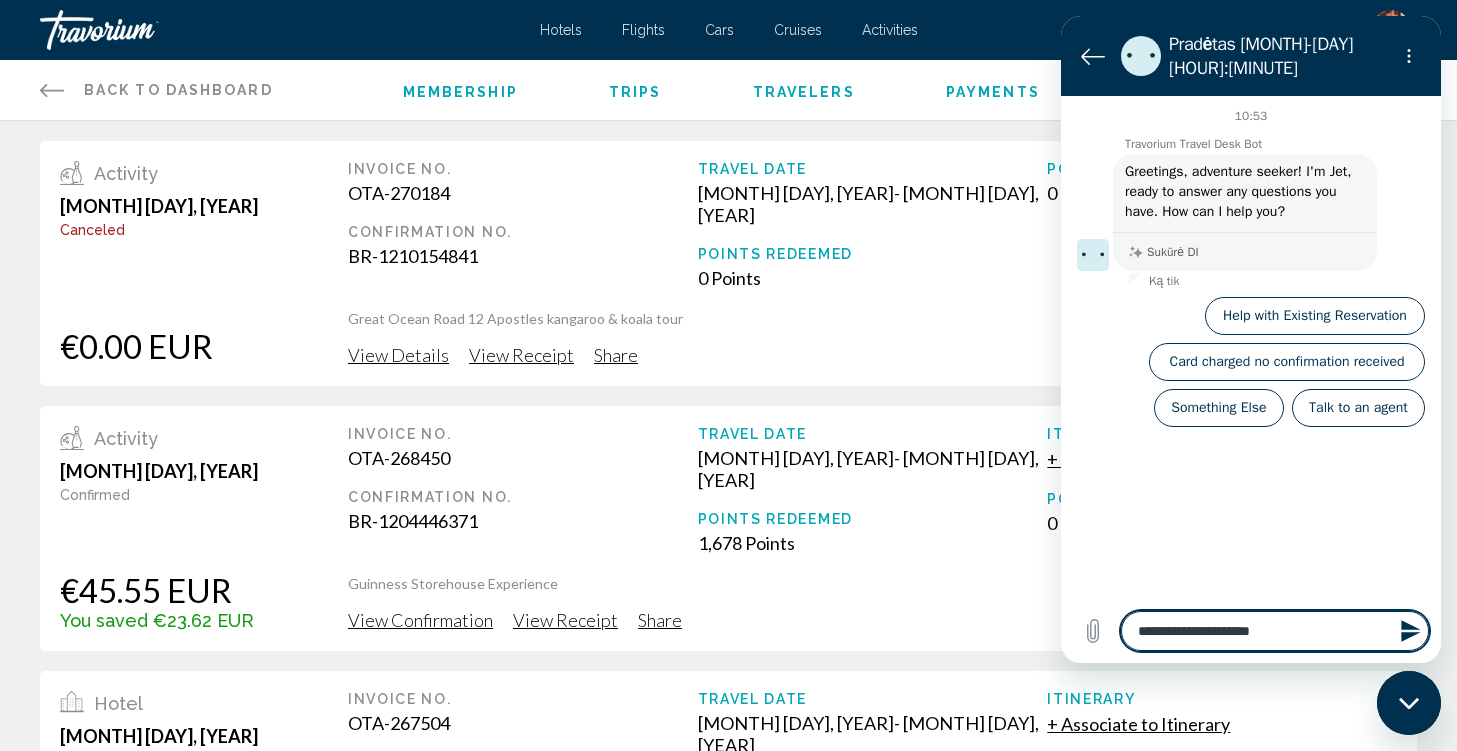 type on "**********" 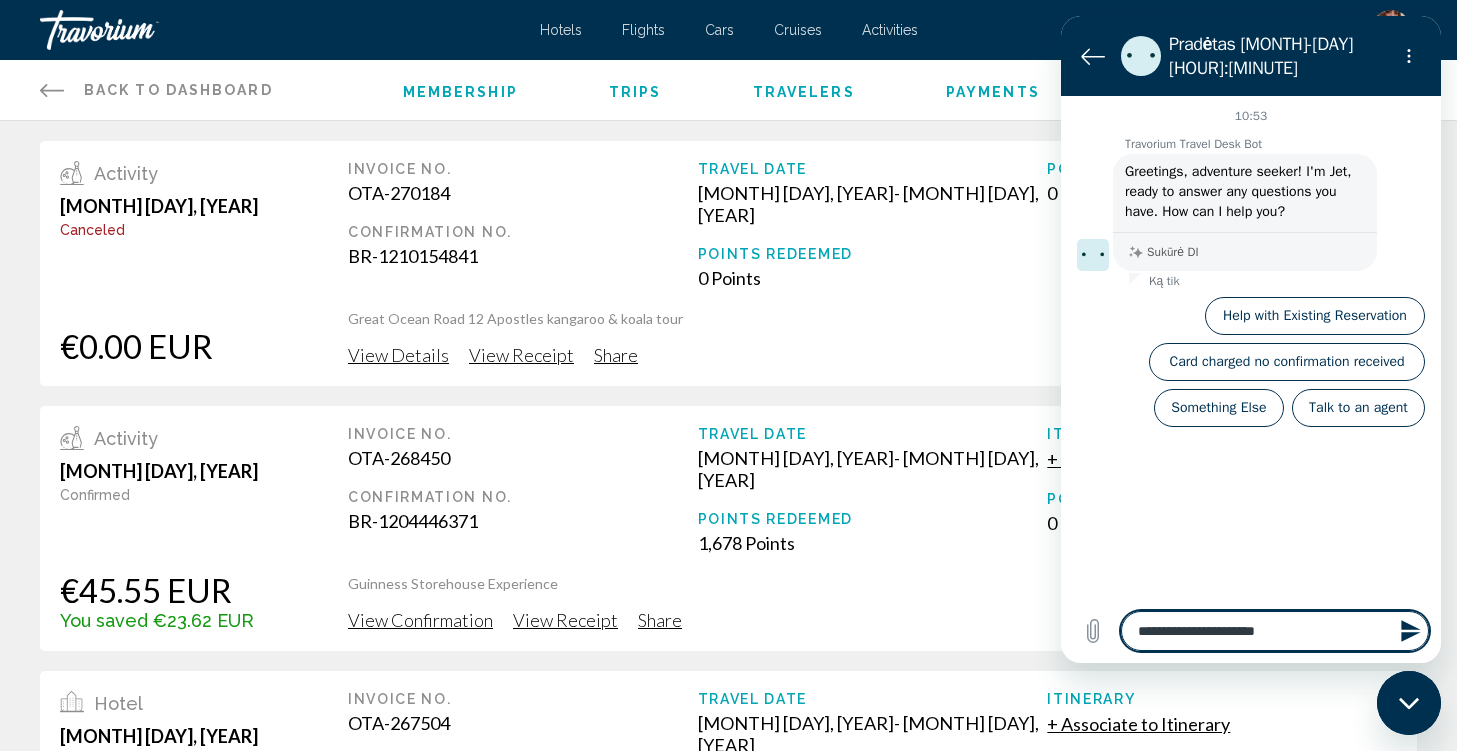 type on "**********" 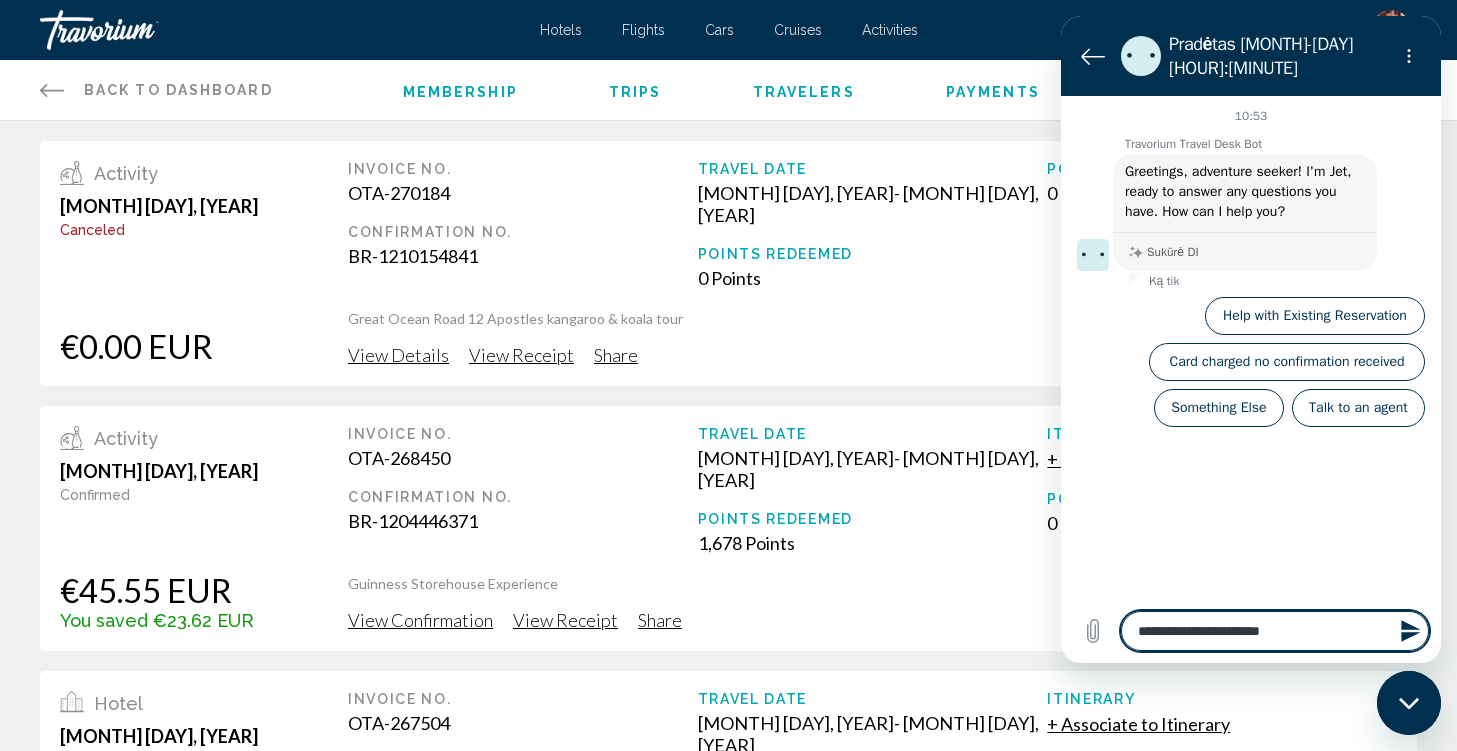 type on "**********" 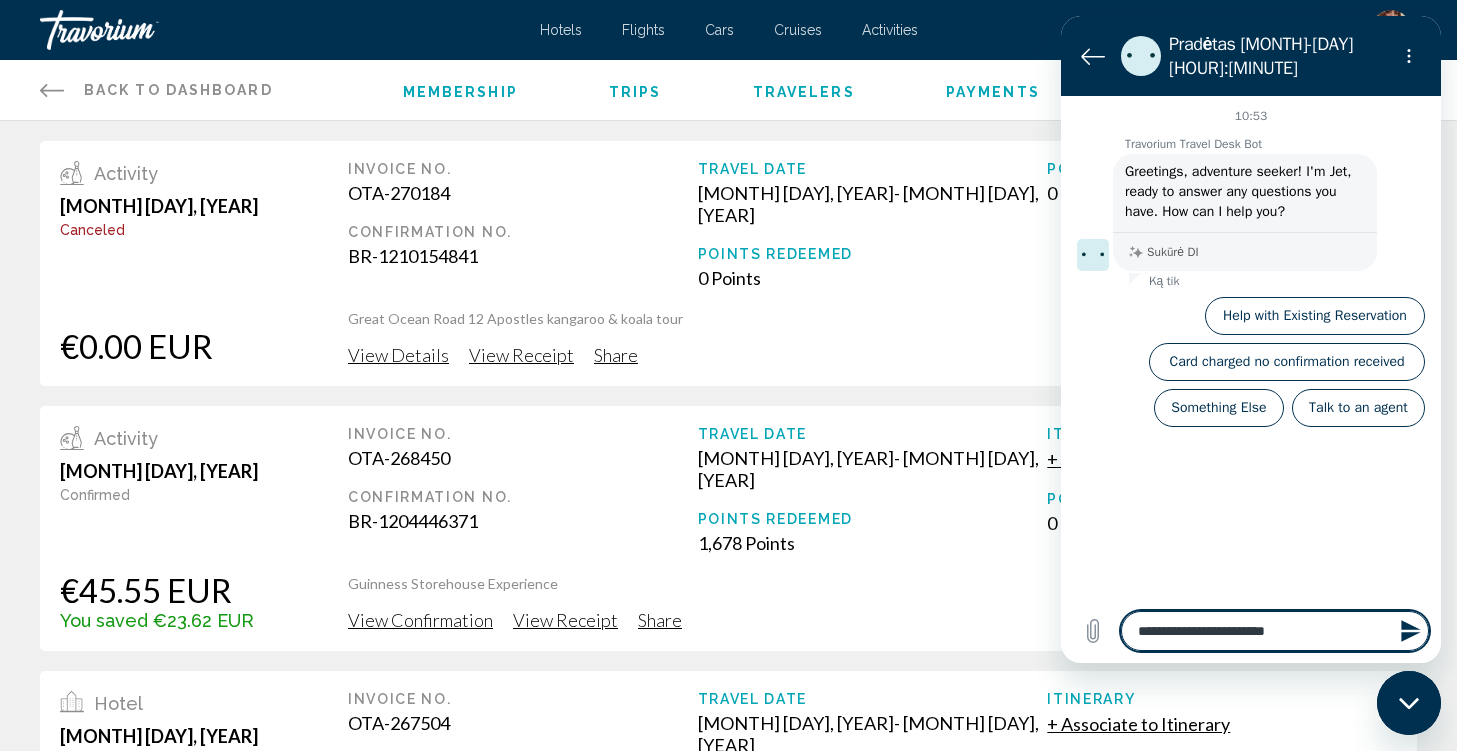 type on "**********" 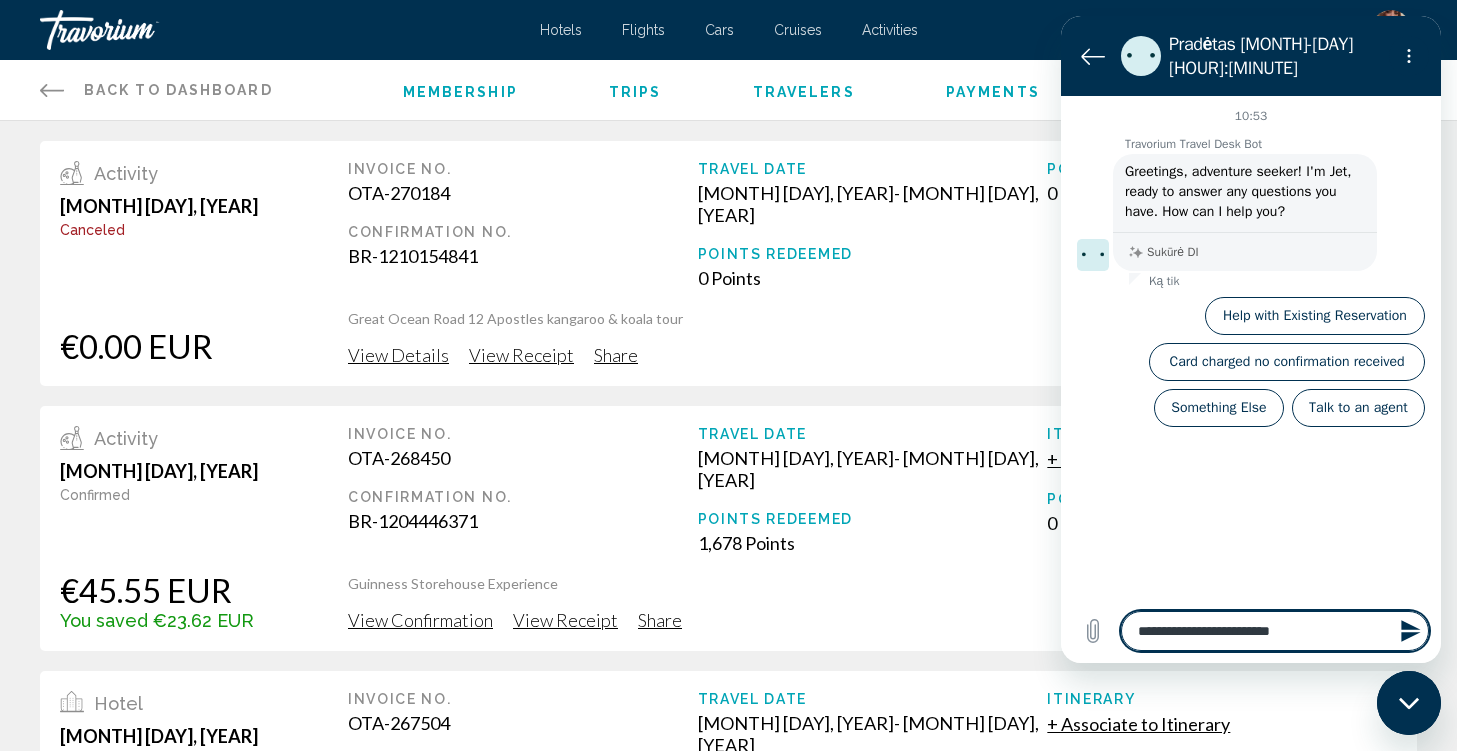 type on "**********" 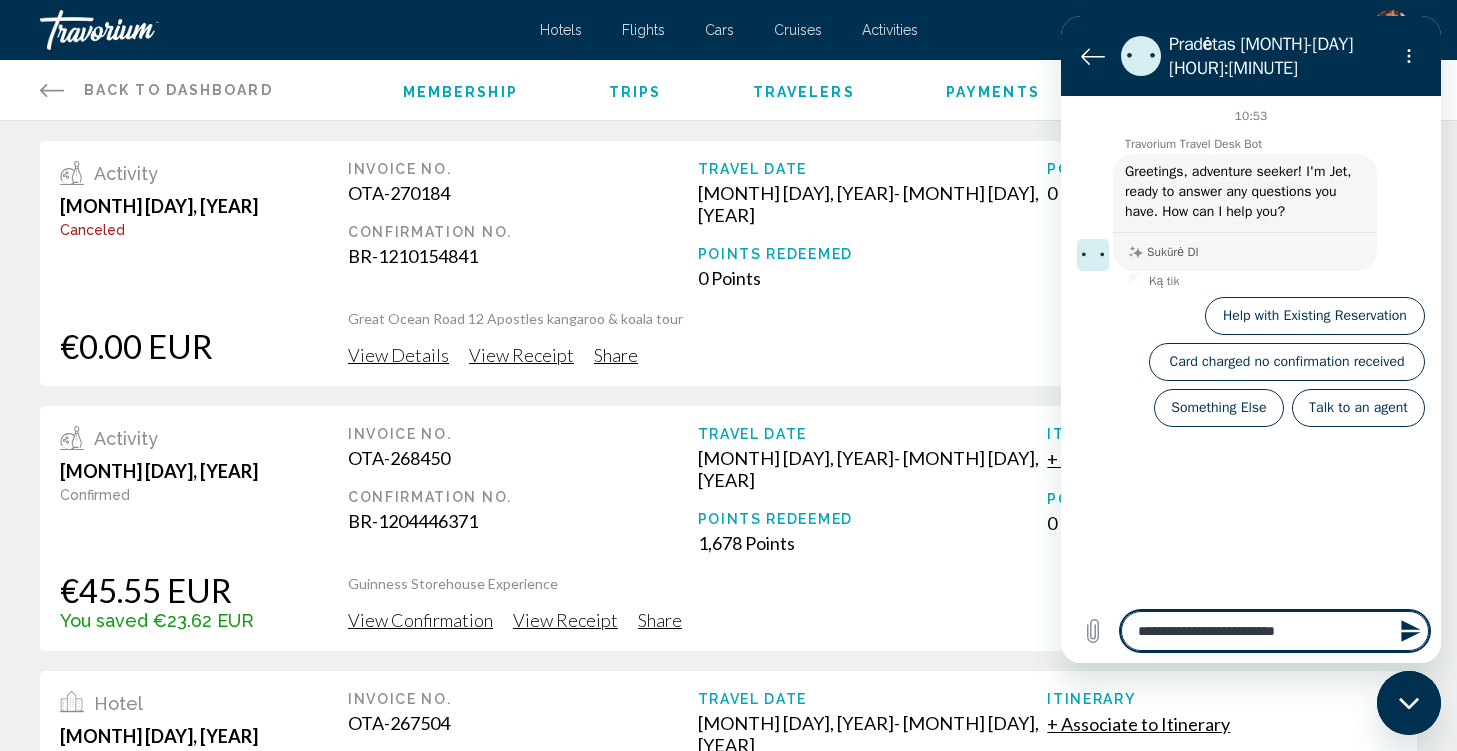 type on "**********" 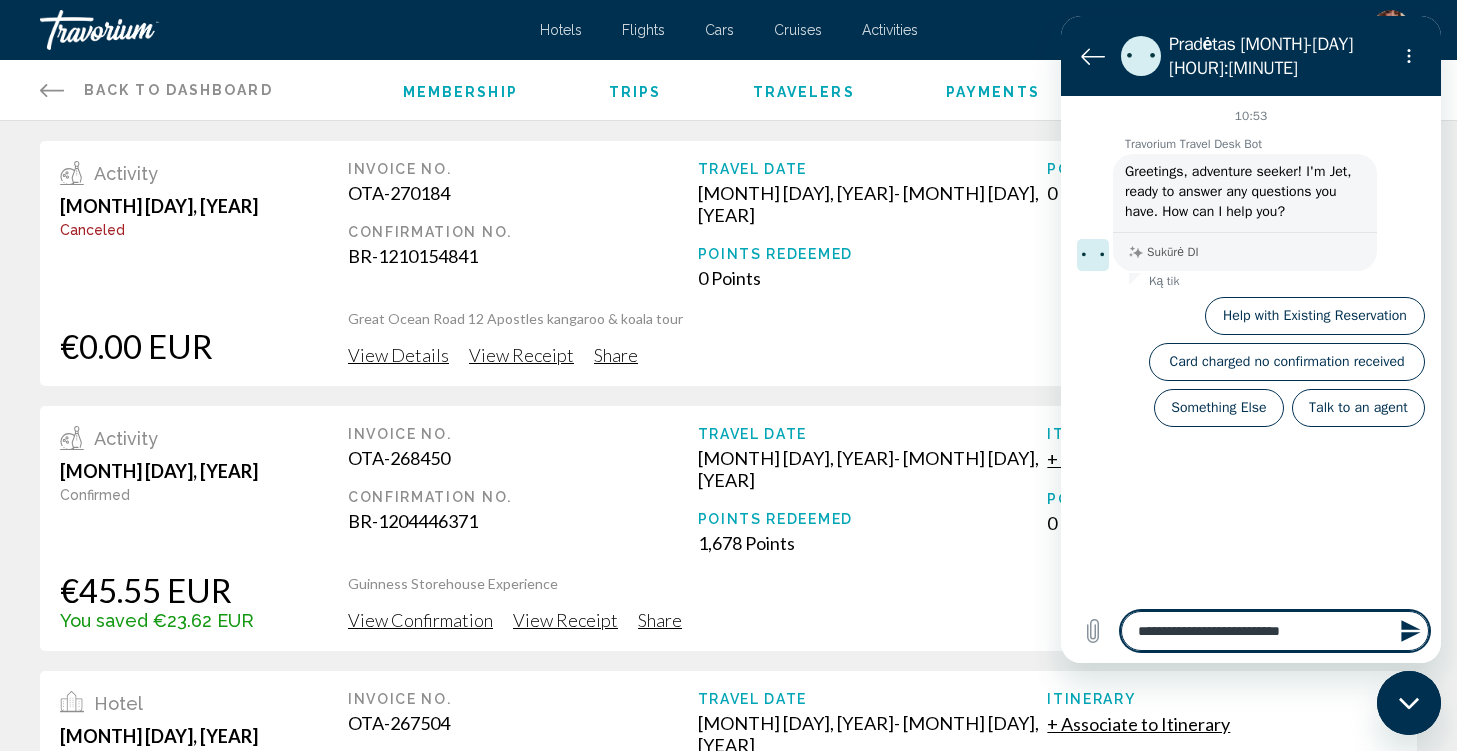 type on "**********" 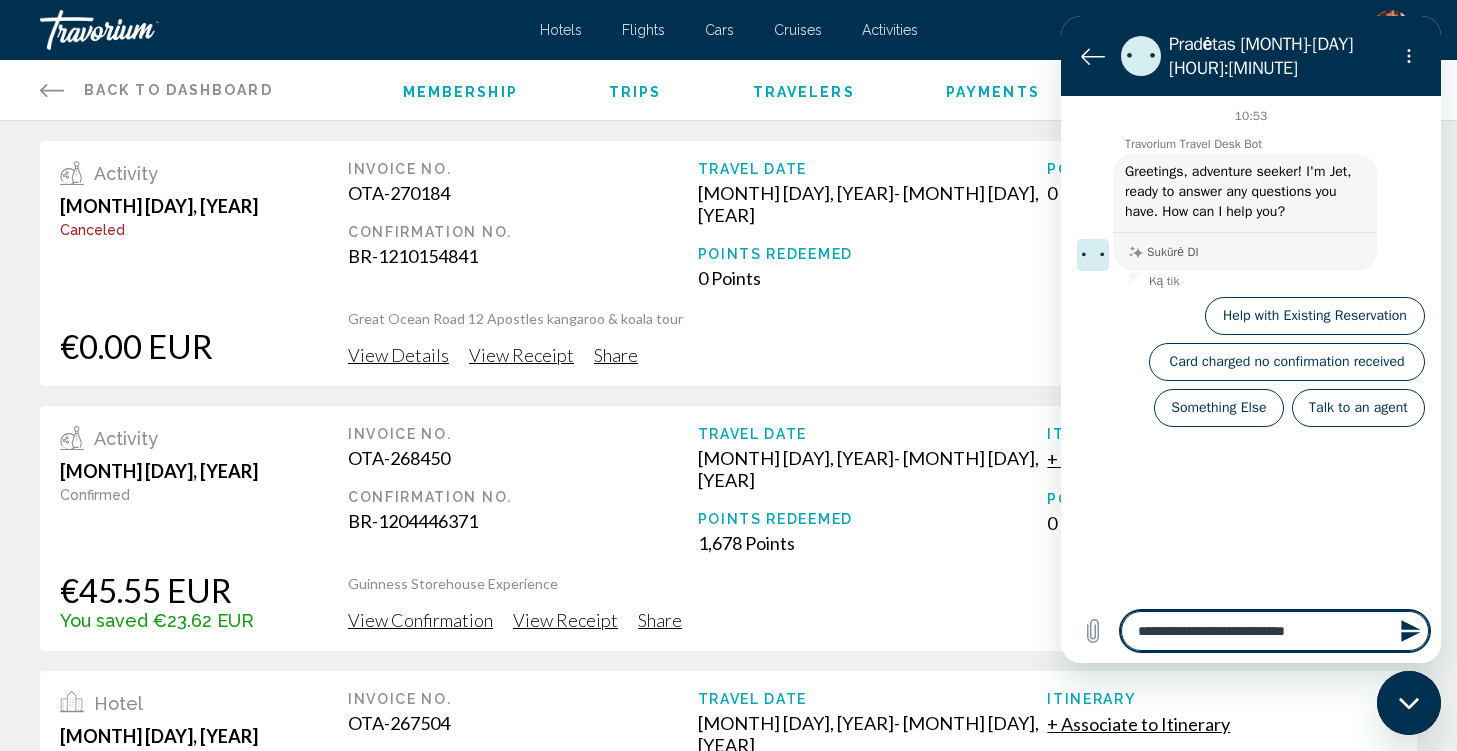 type on "**********" 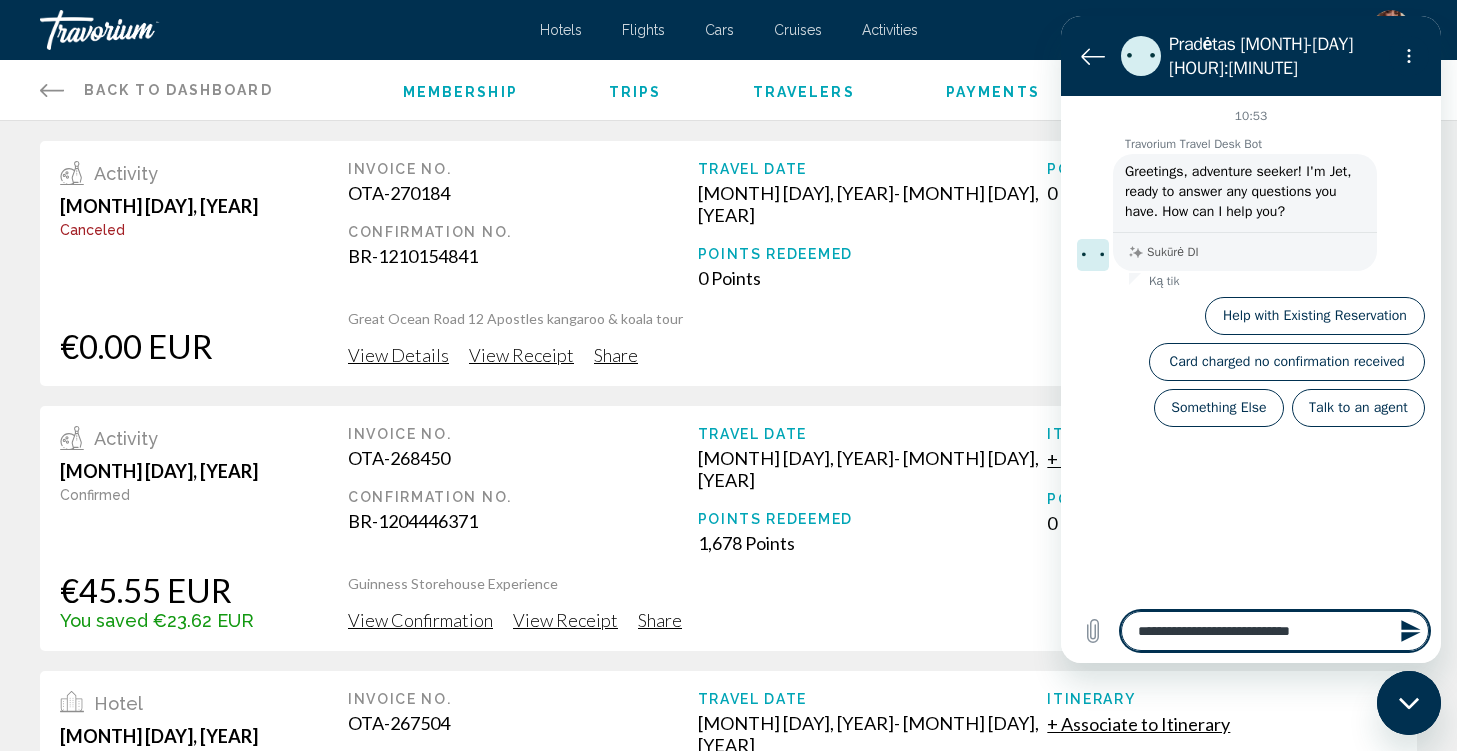 type on "**********" 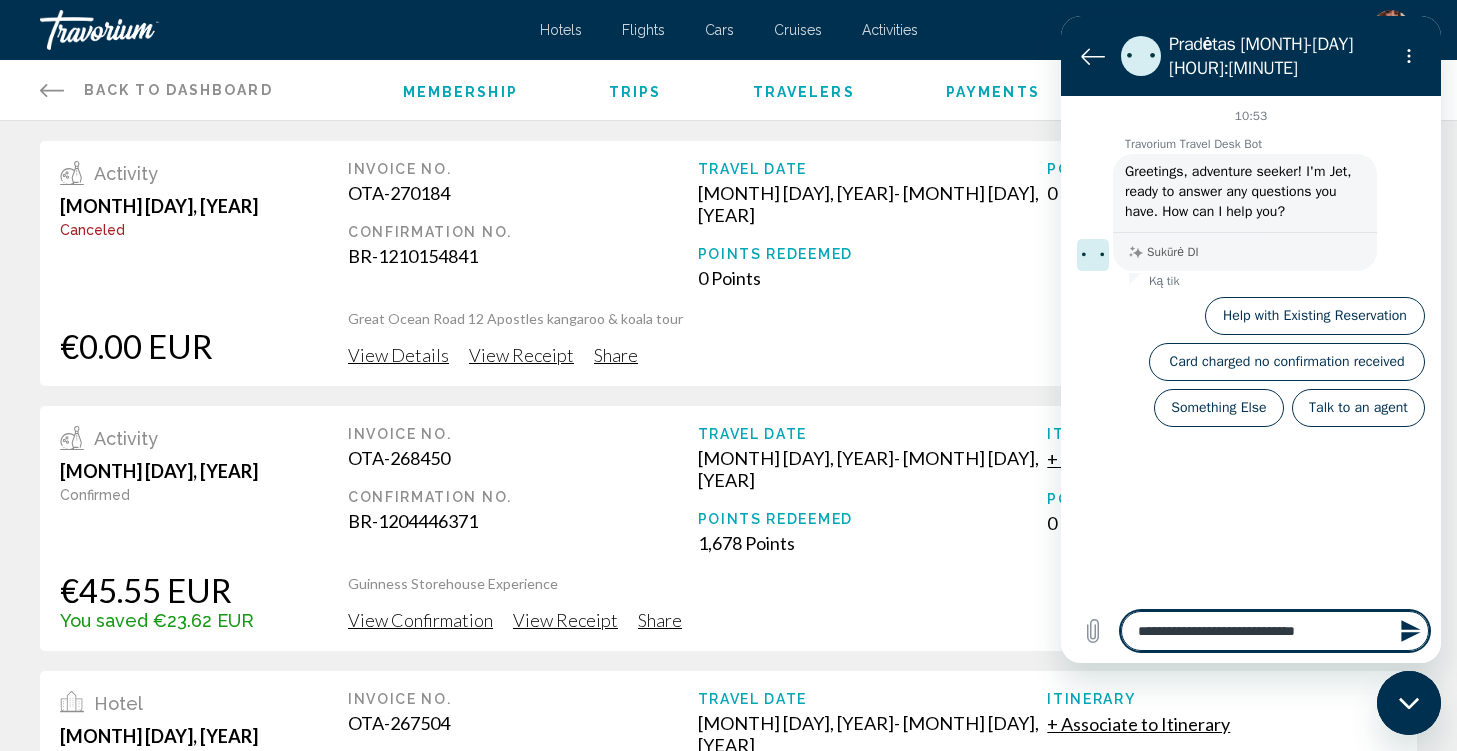 type on "**********" 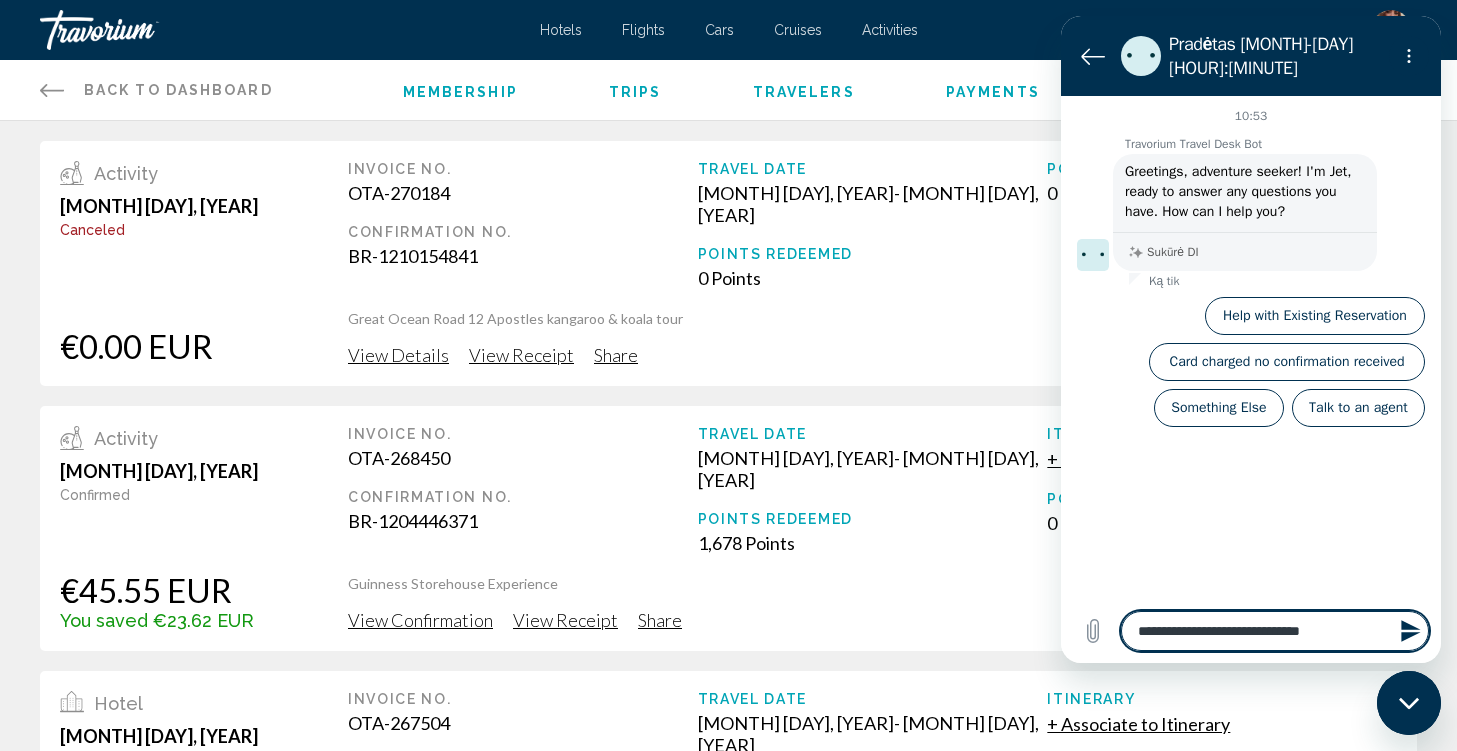 type on "**********" 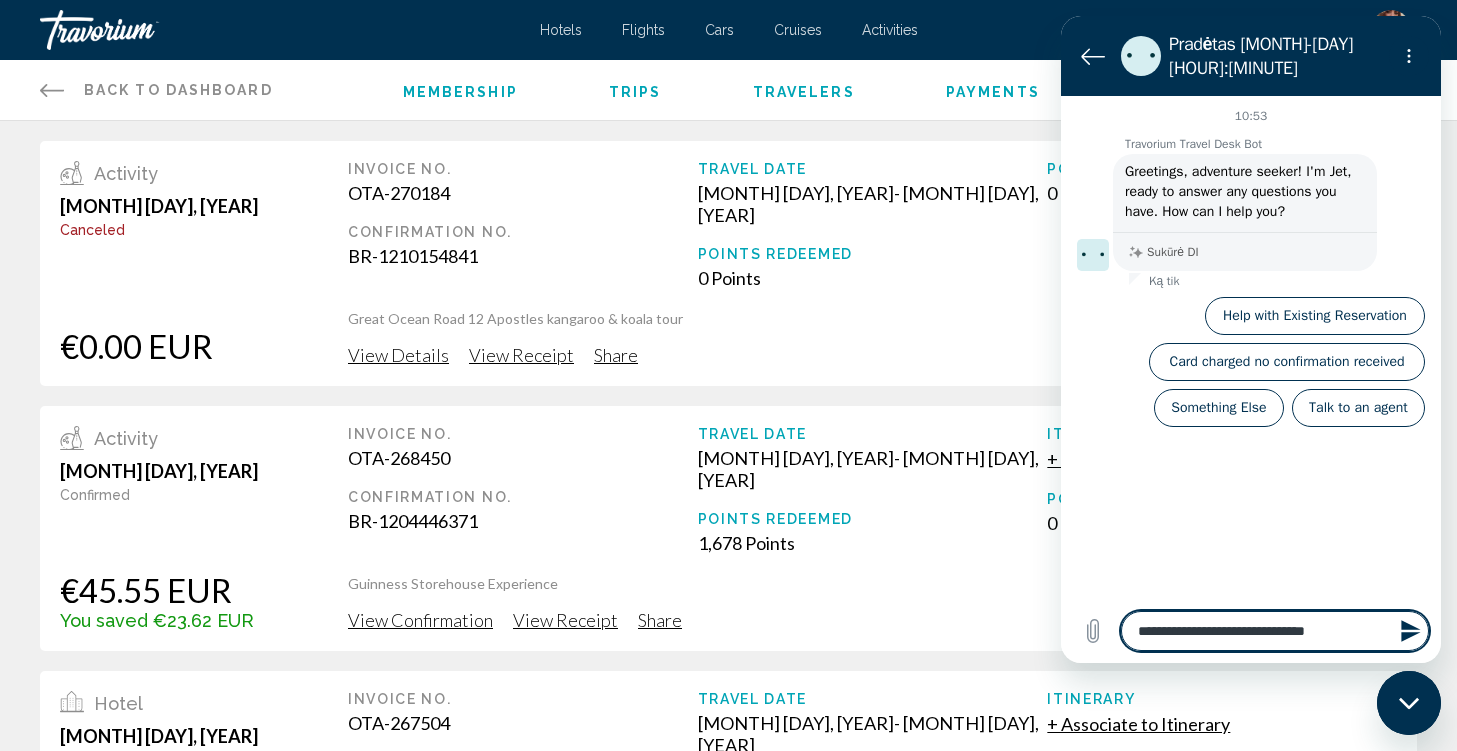 type on "**********" 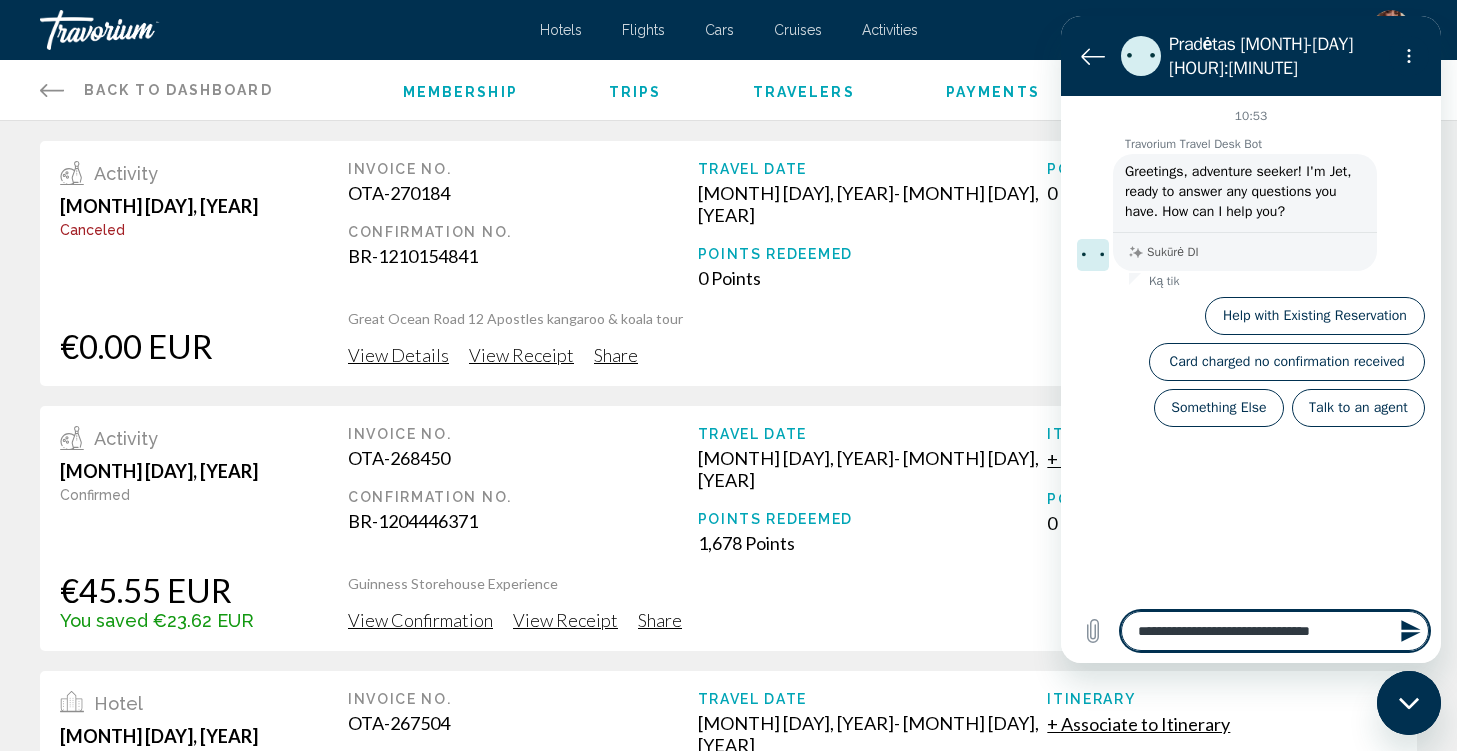 type on "**********" 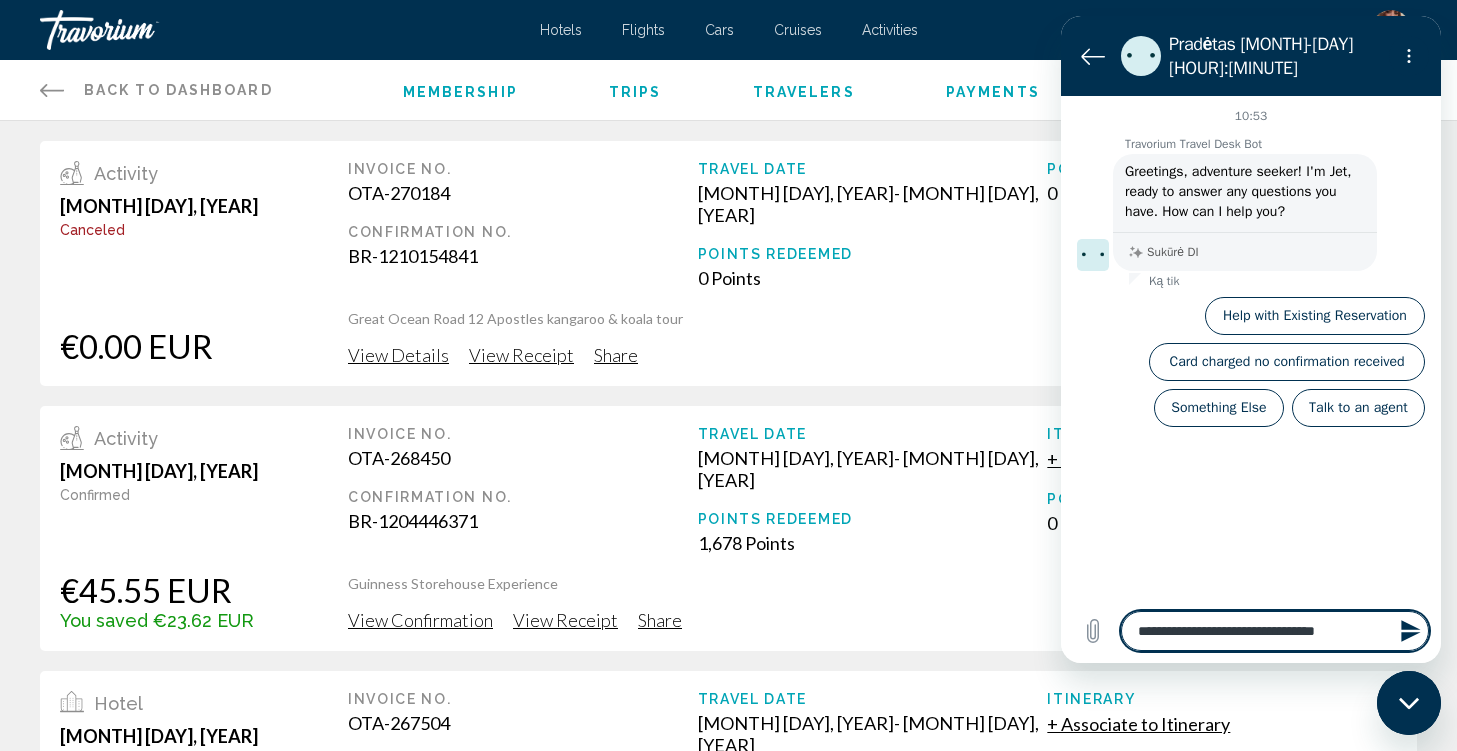 type on "**********" 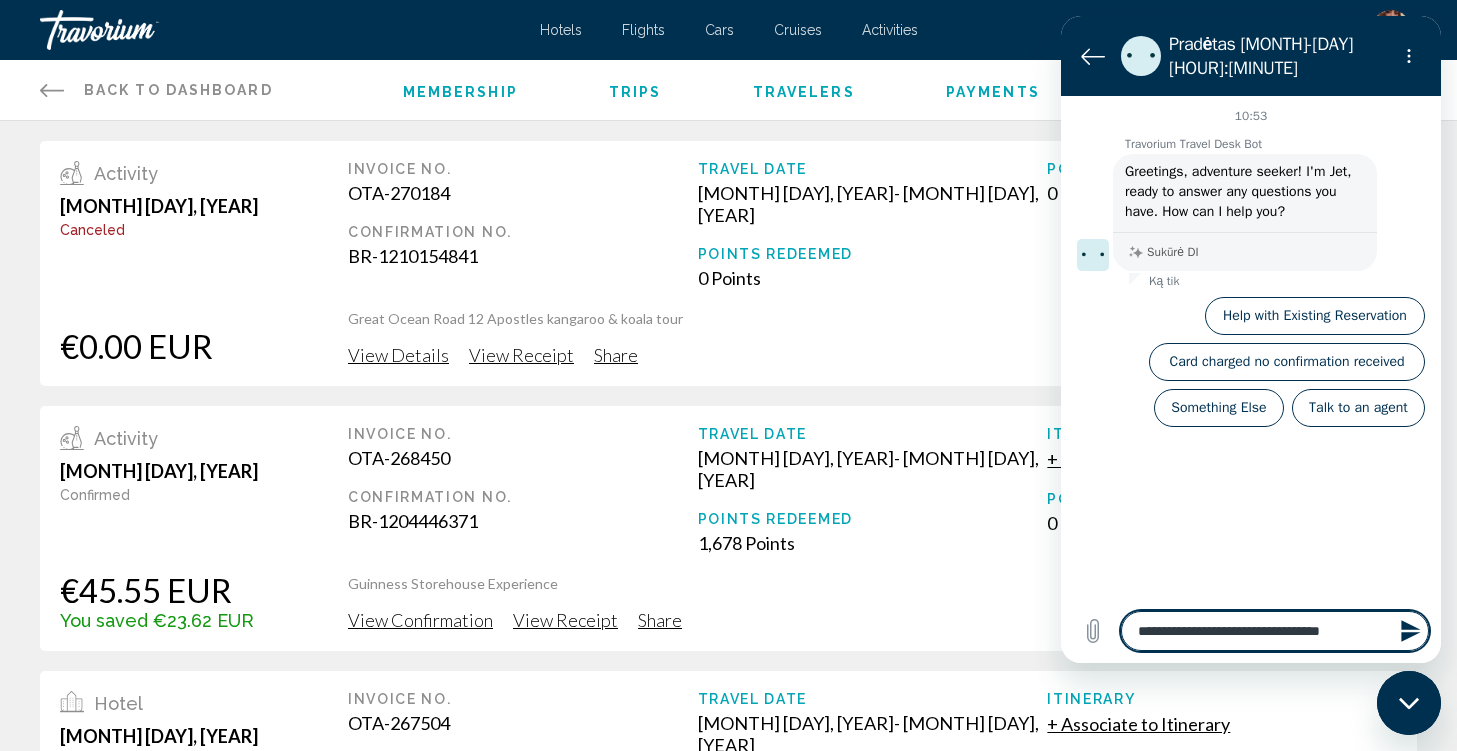 type on "**********" 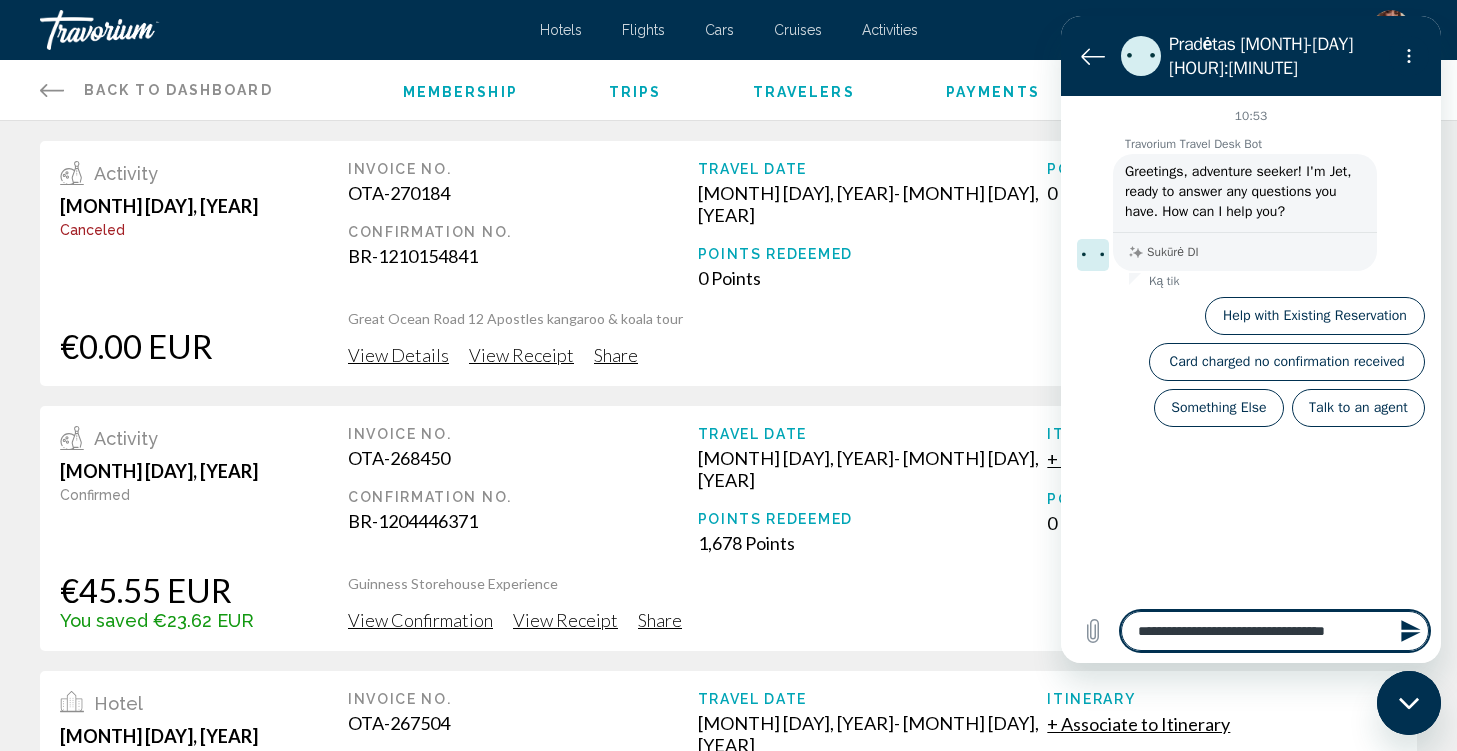 type on "**********" 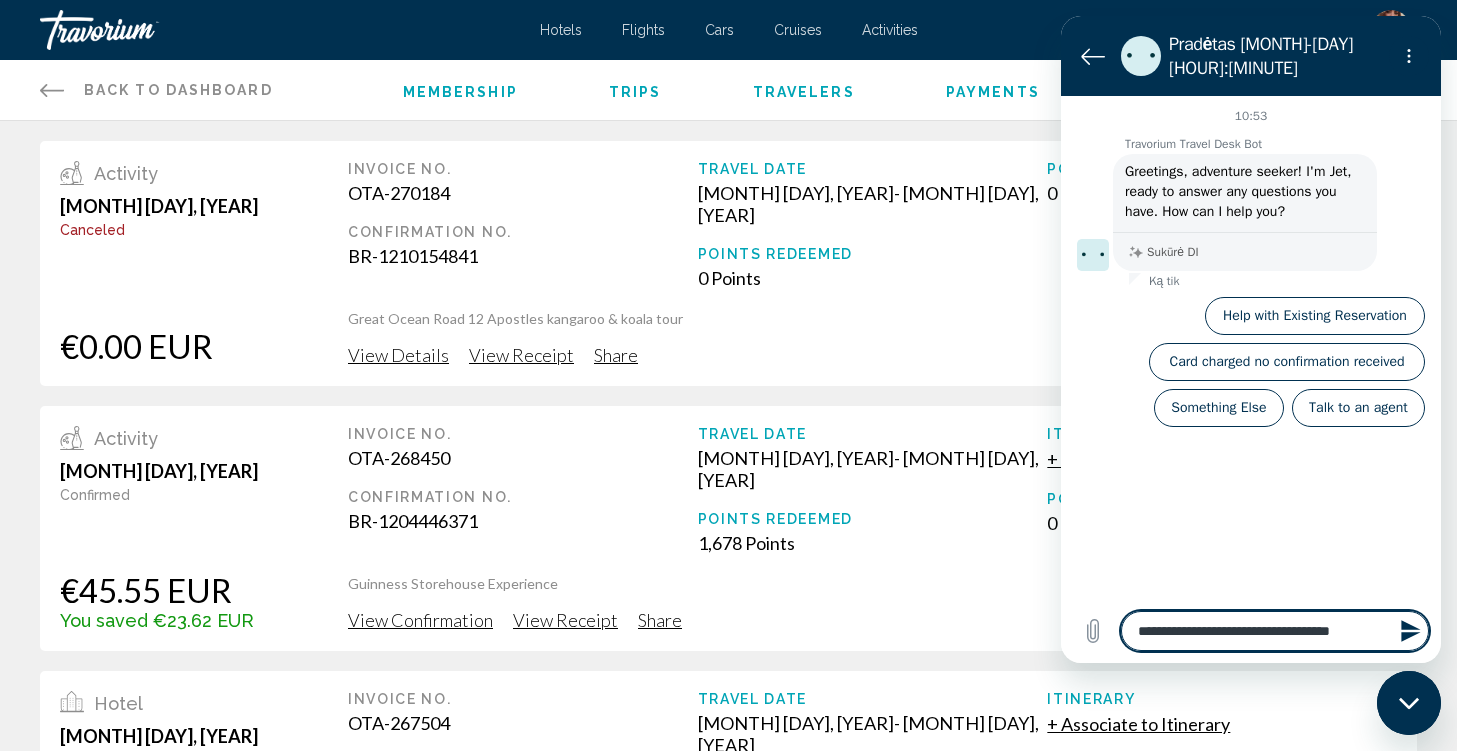 type on "**********" 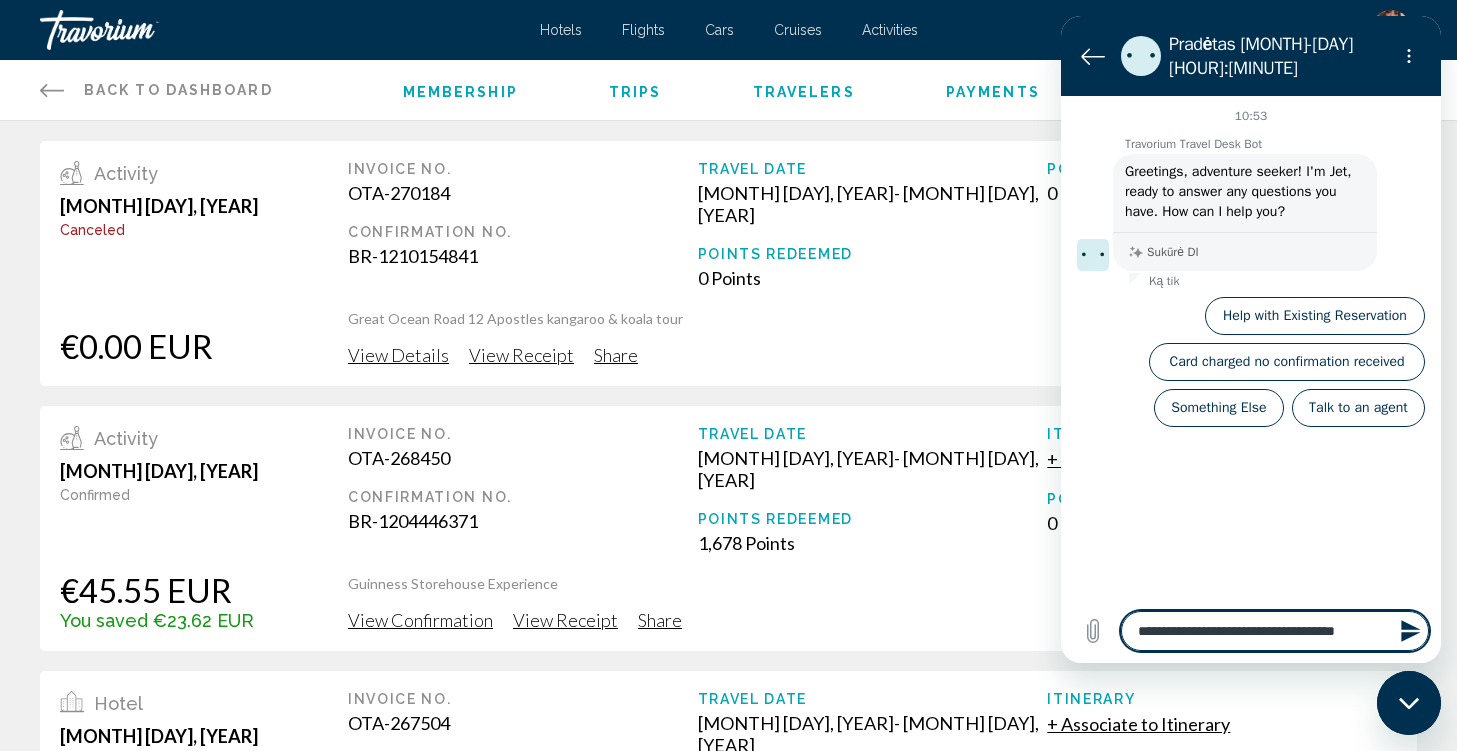 type on "**********" 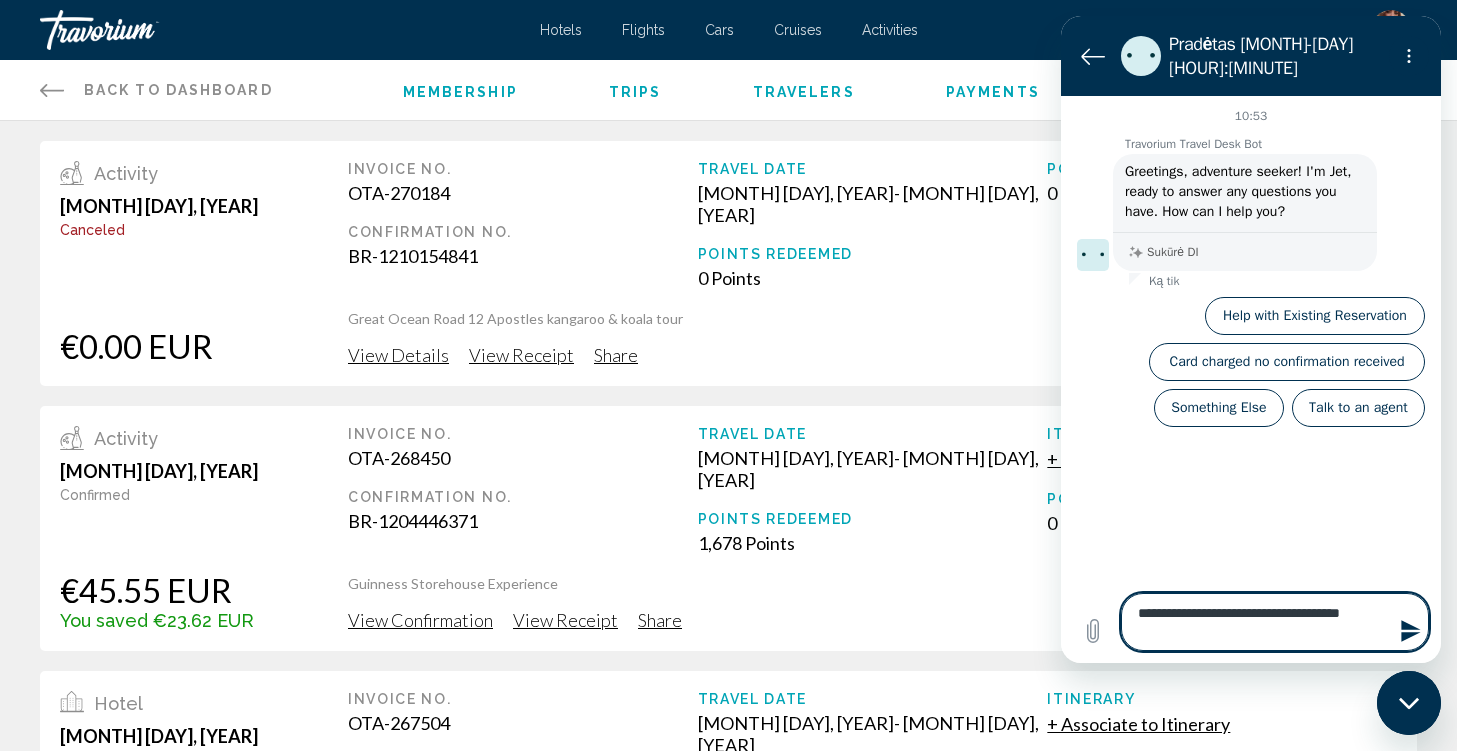 type on "**********" 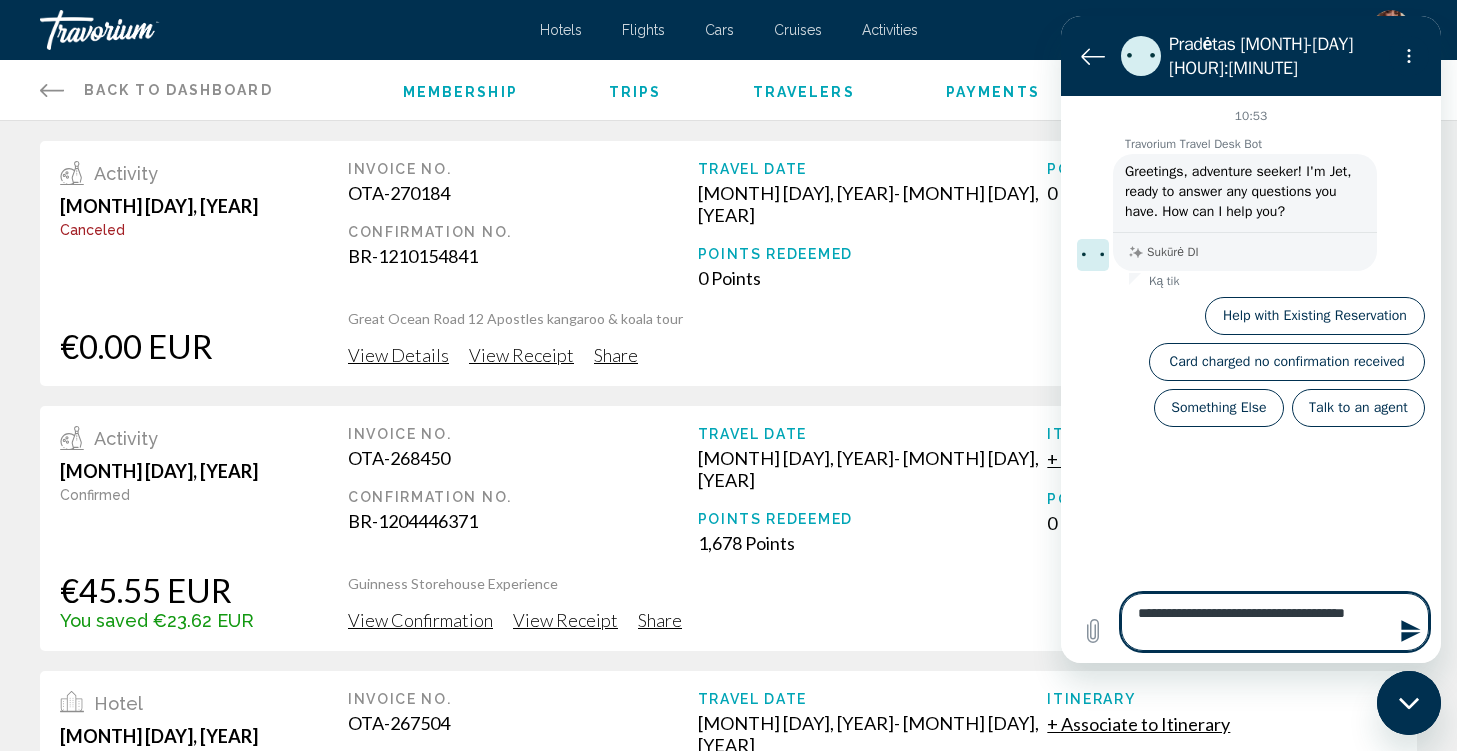 type on "**********" 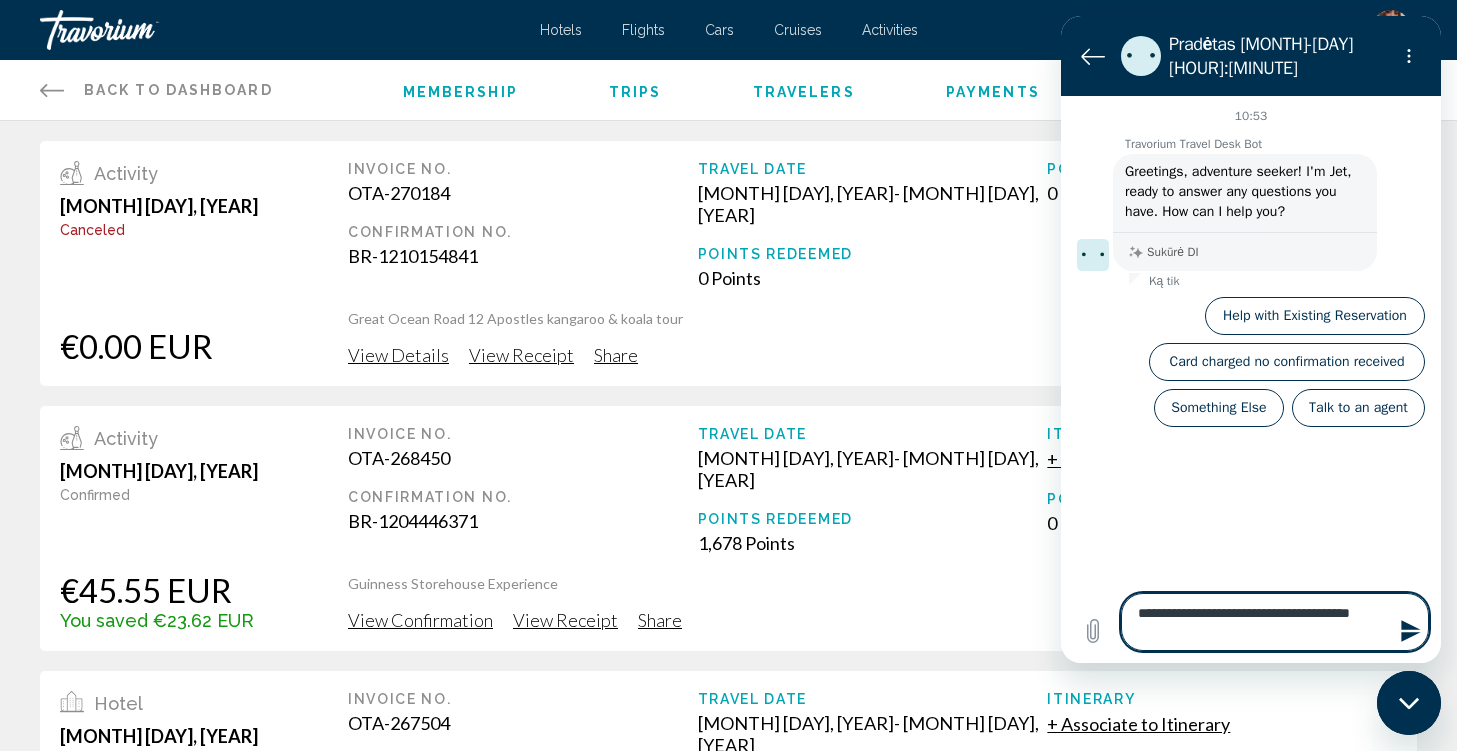 type on "**********" 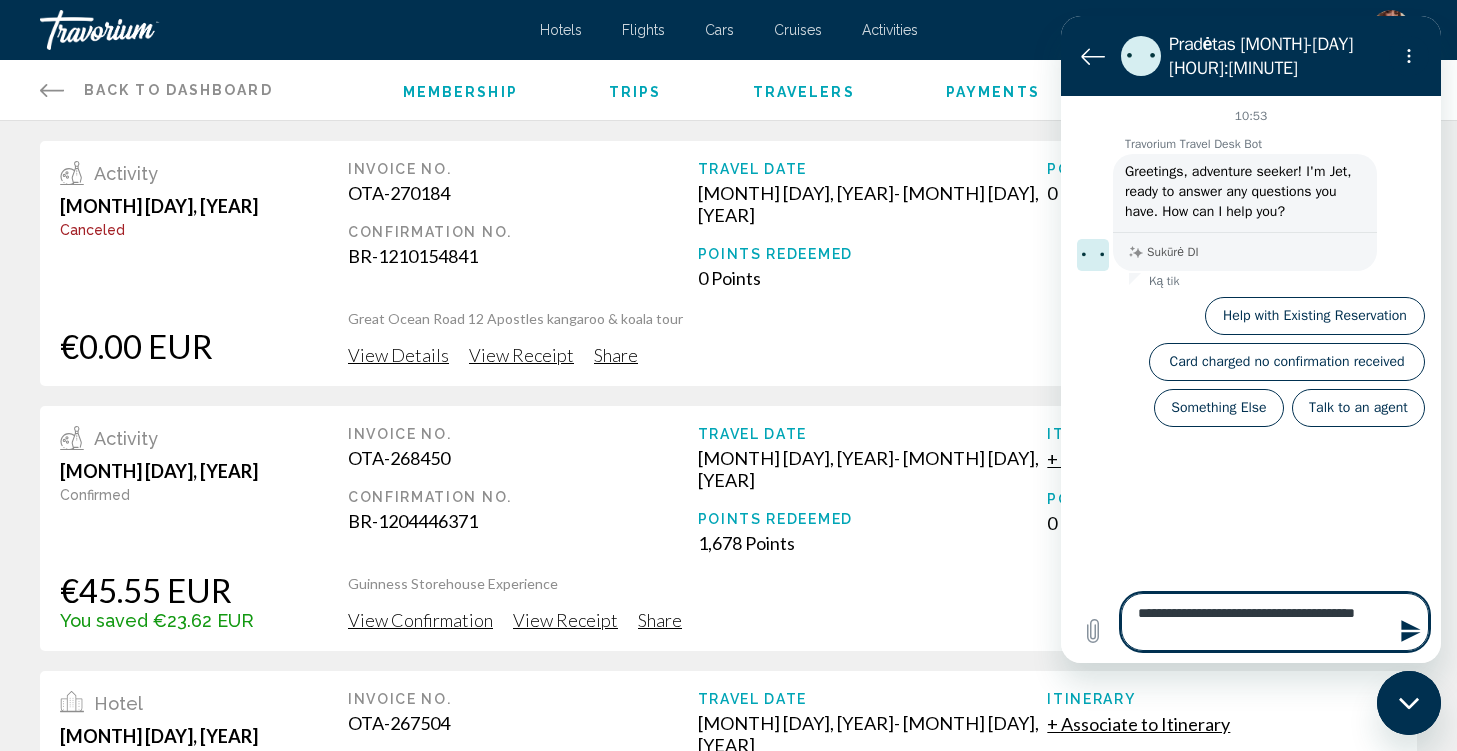 type on "**********" 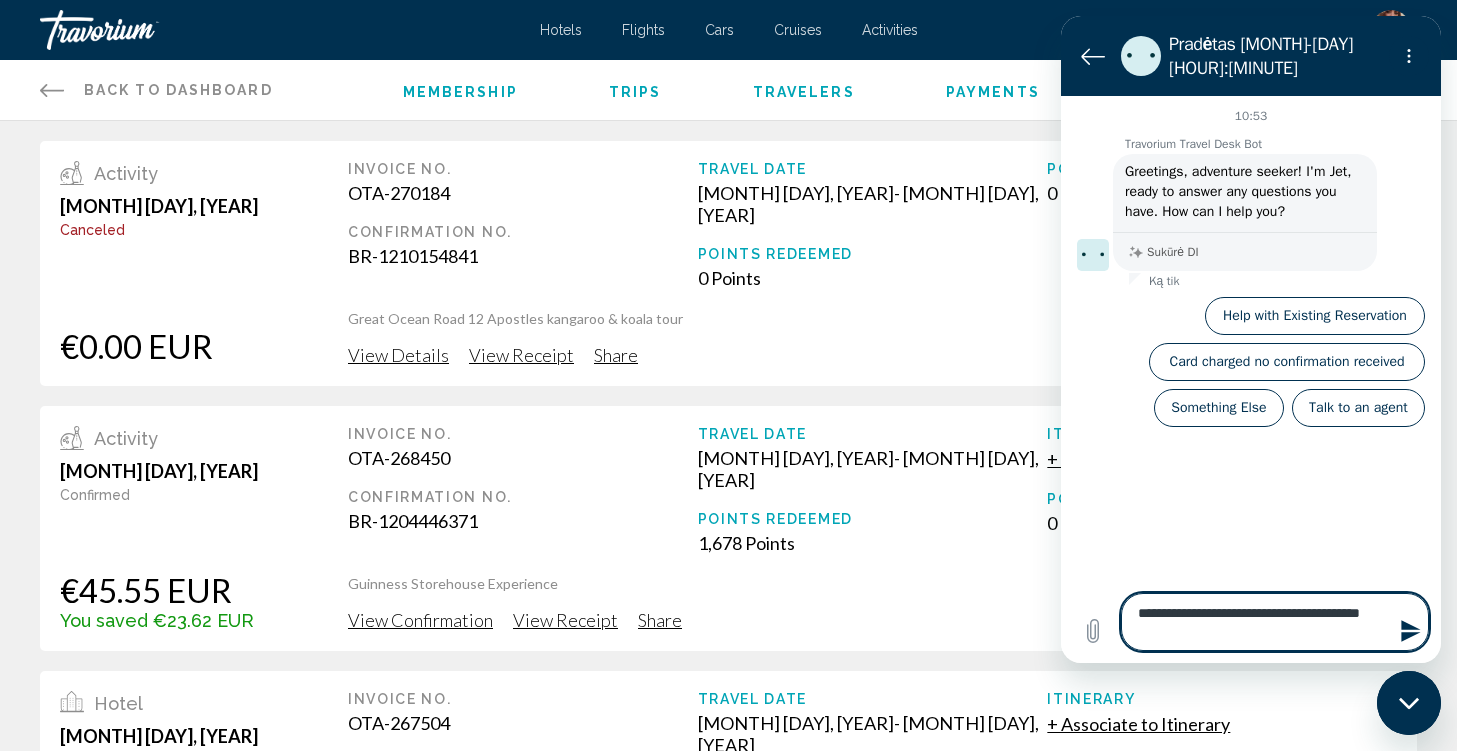 type on "**********" 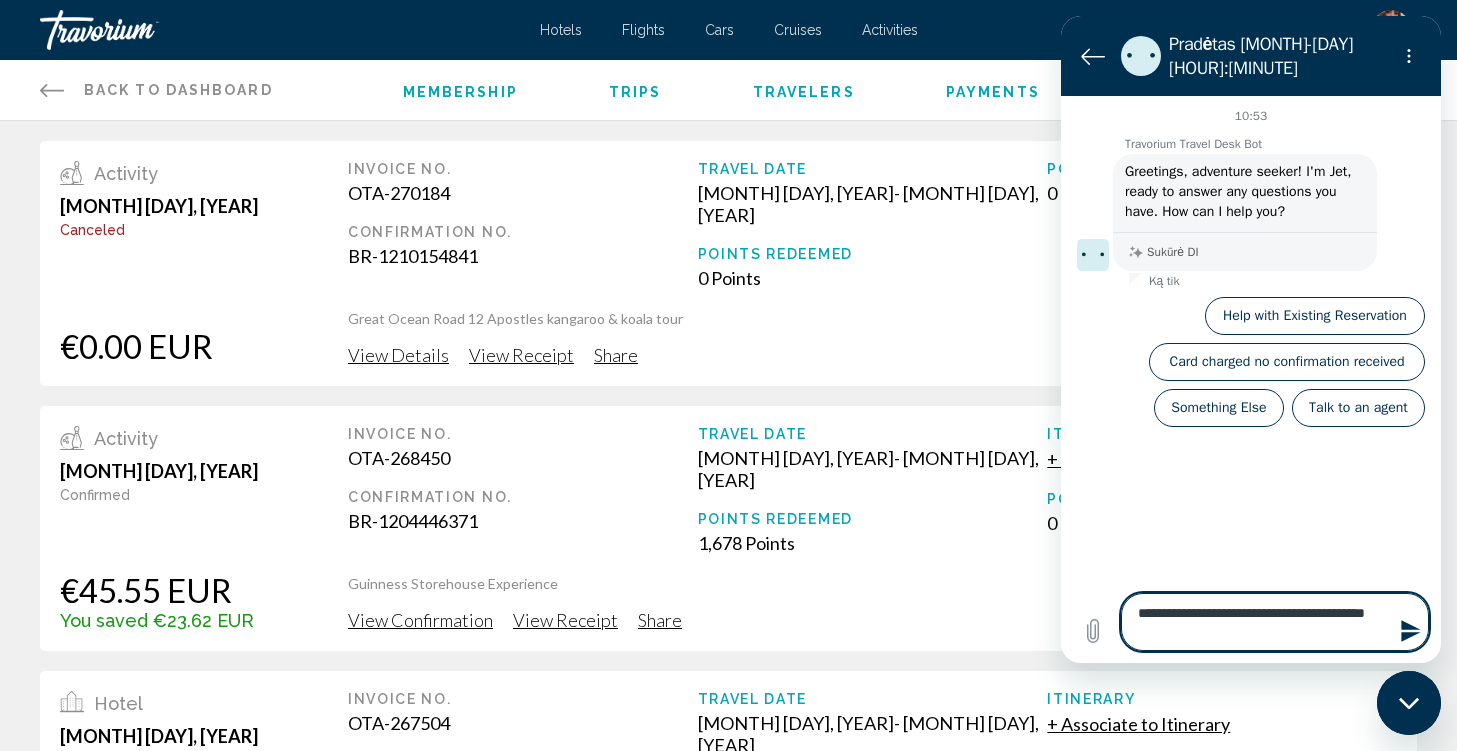 type on "**********" 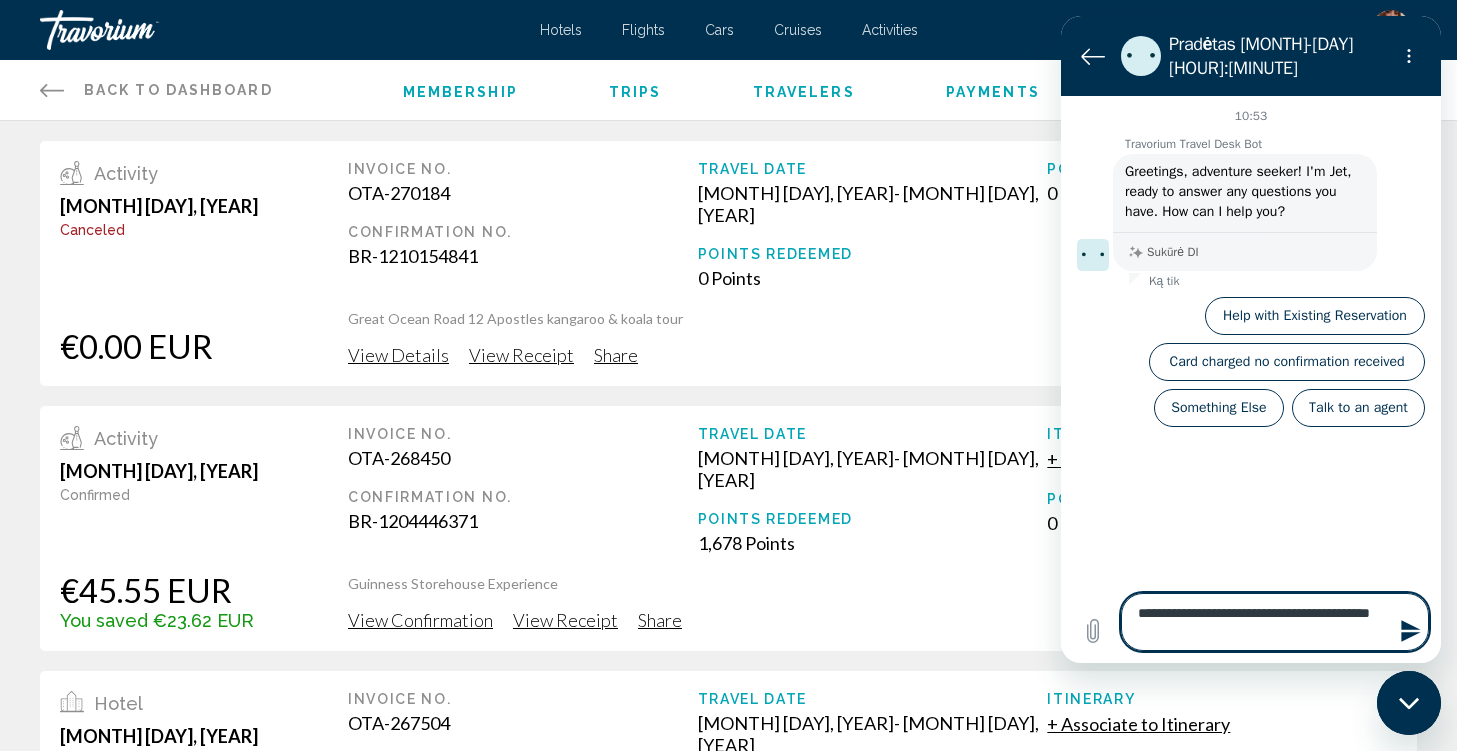 type on "**********" 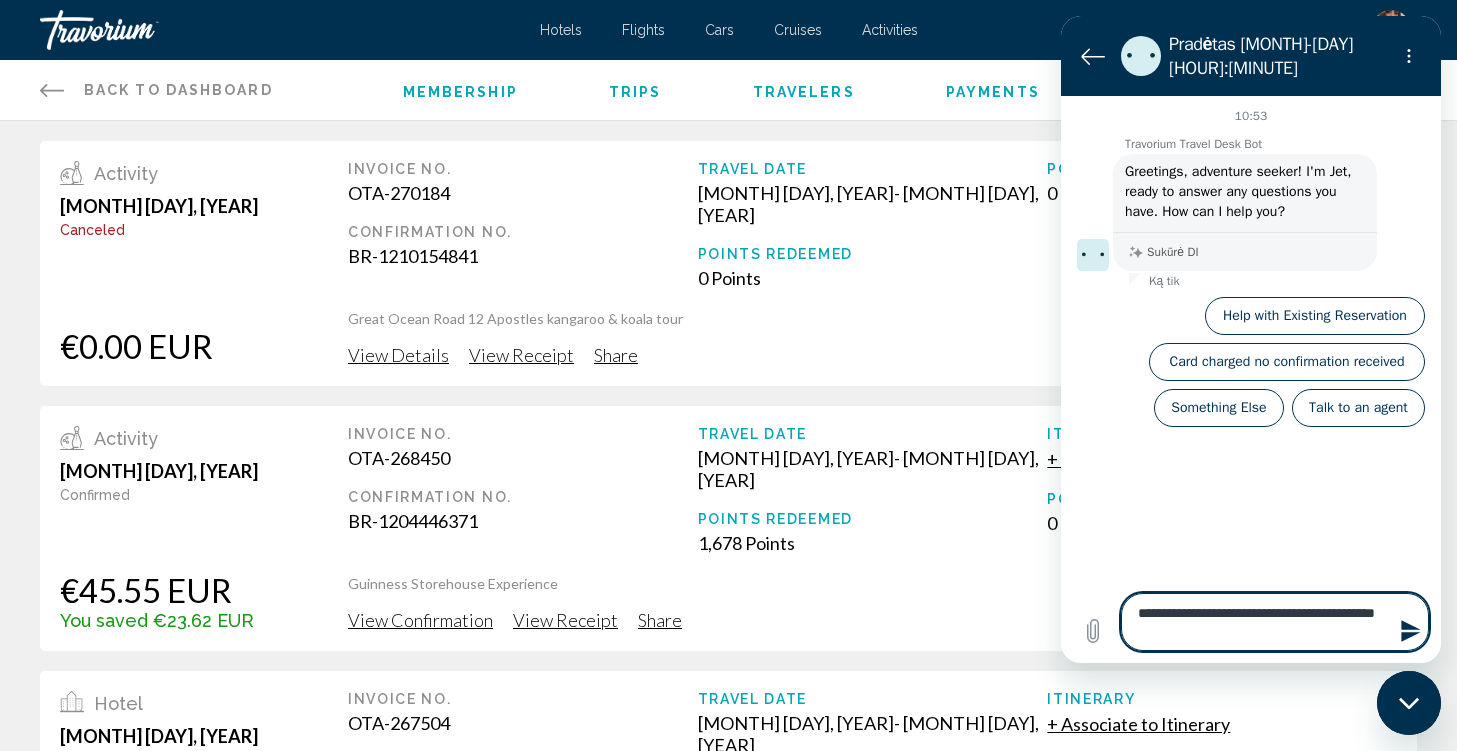 type on "**********" 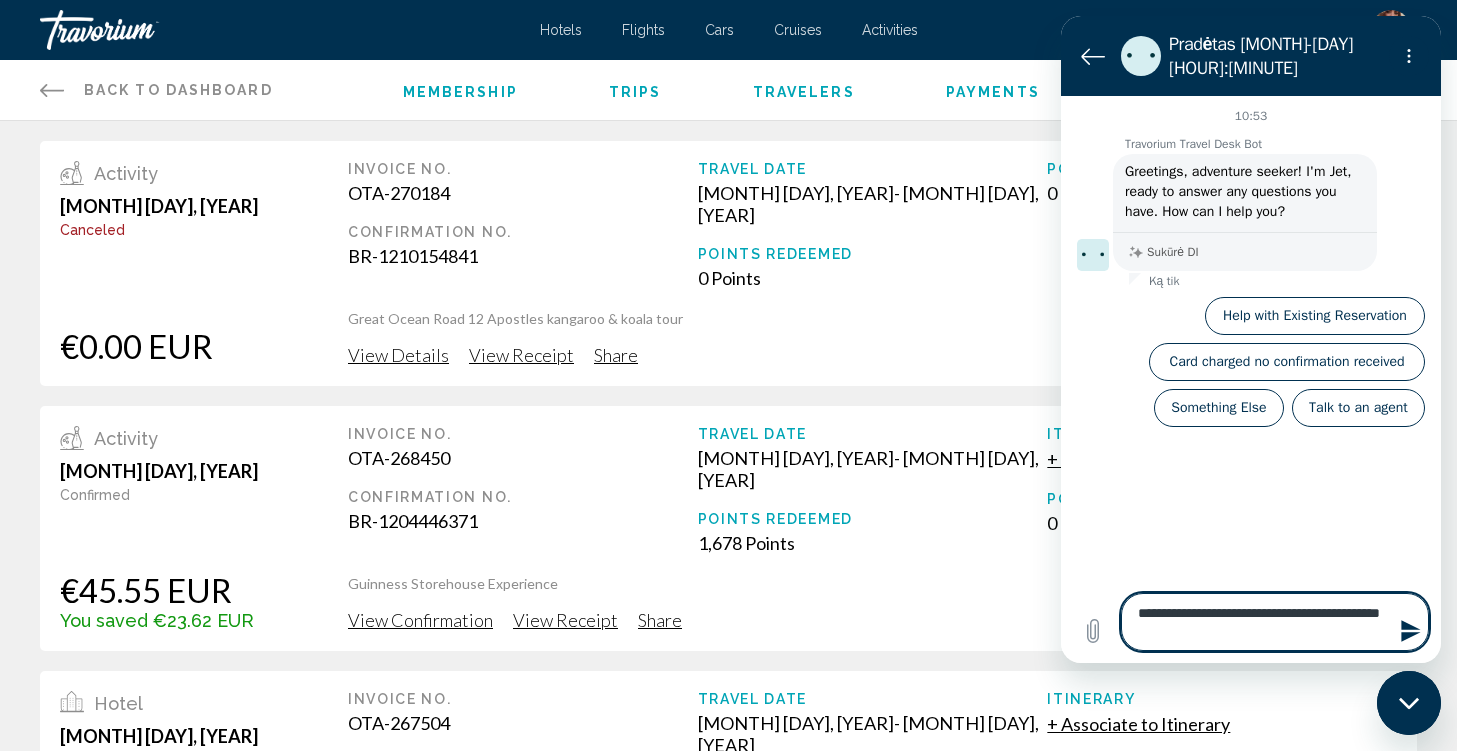 type on "**********" 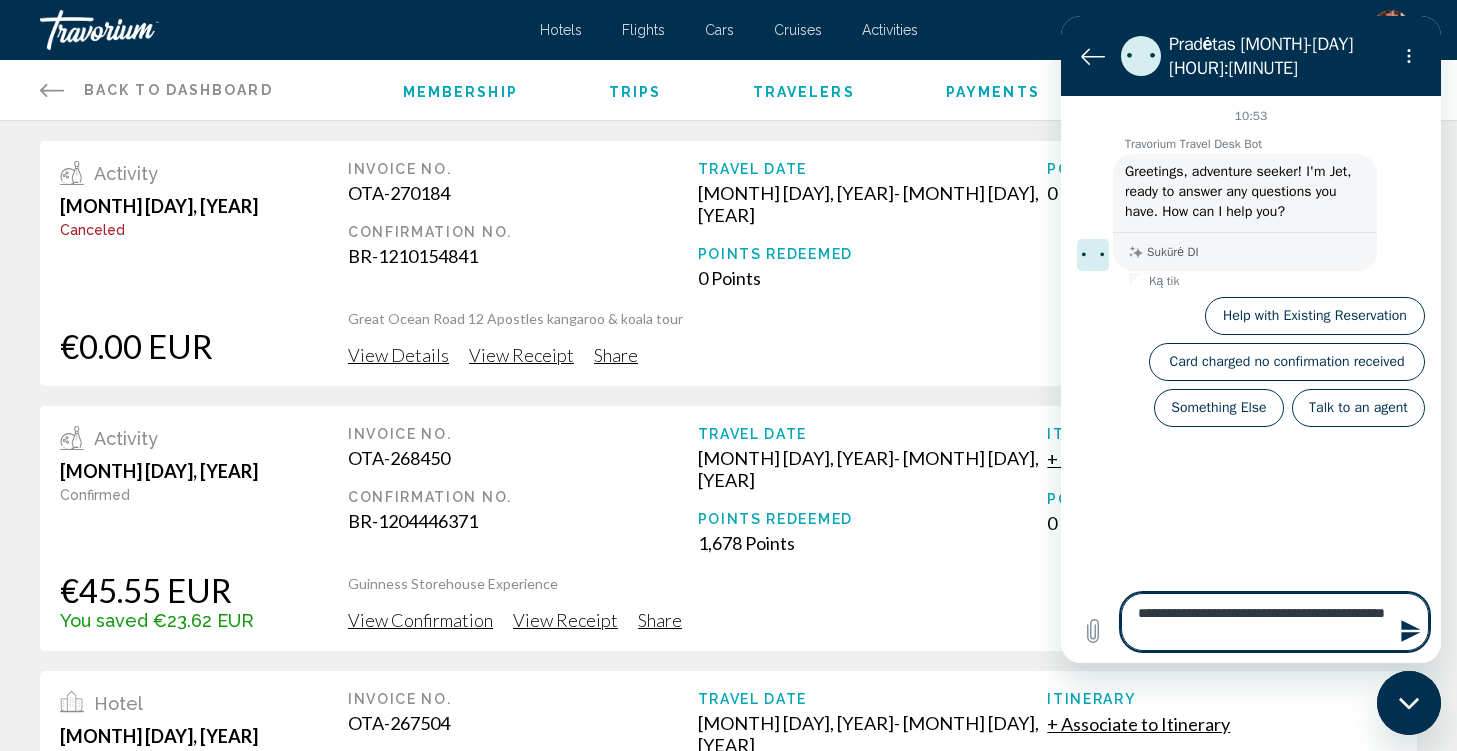type on "**********" 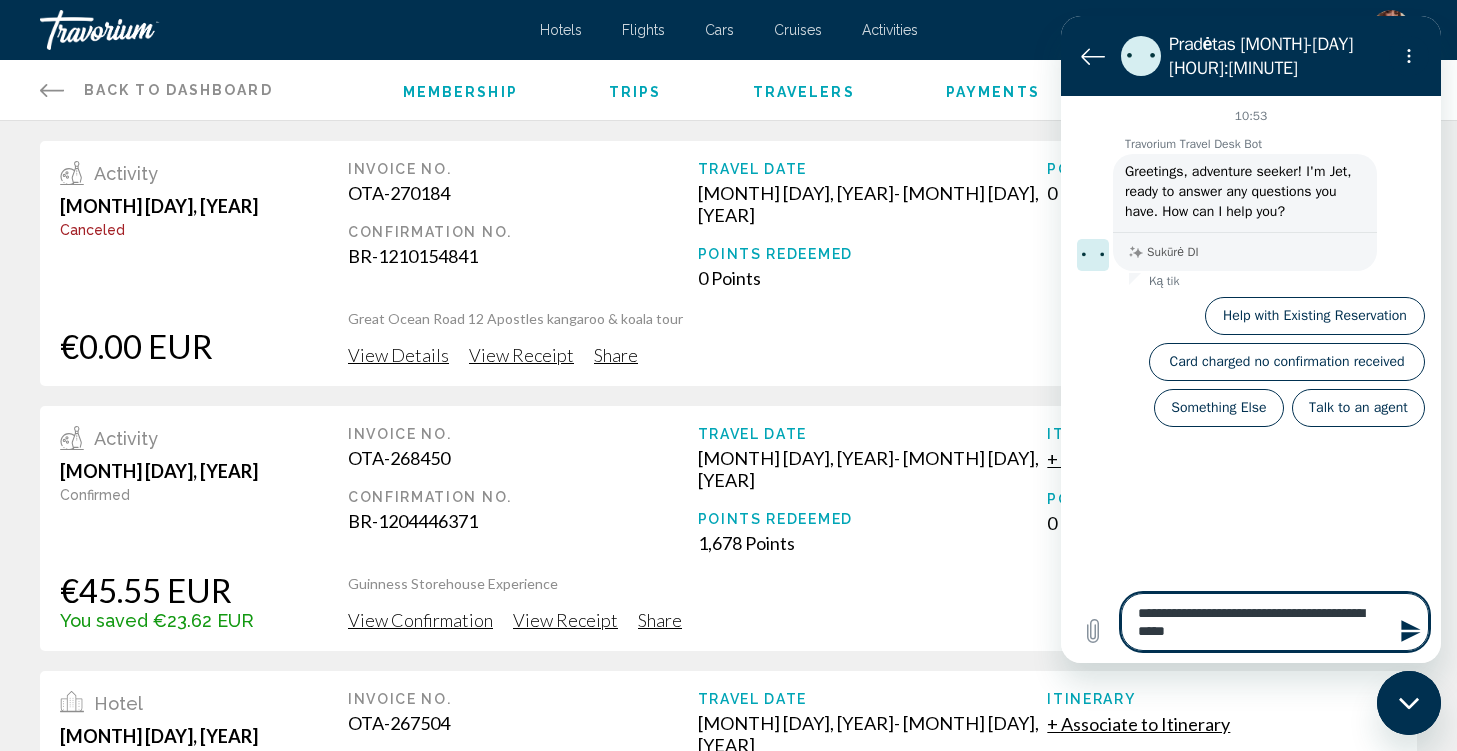 type on "**********" 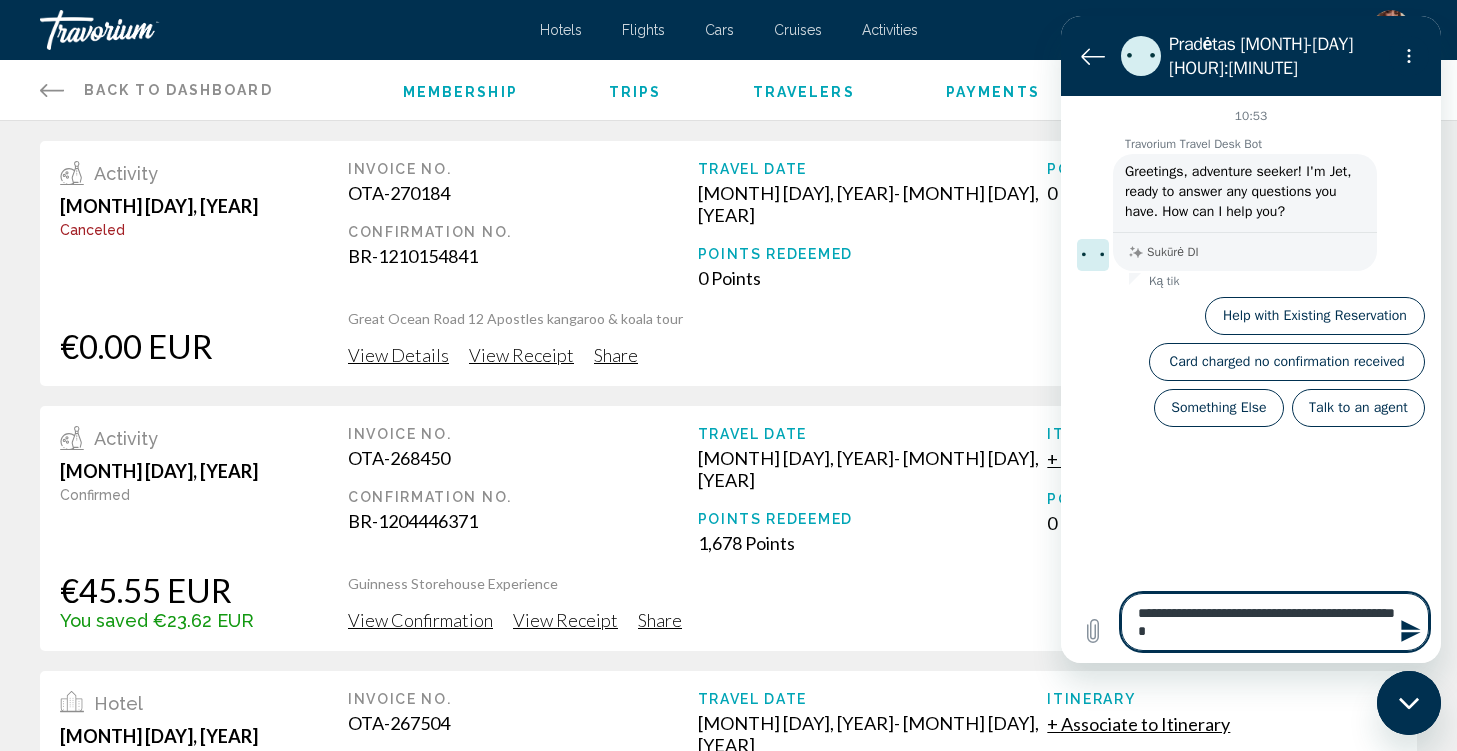 type on "**********" 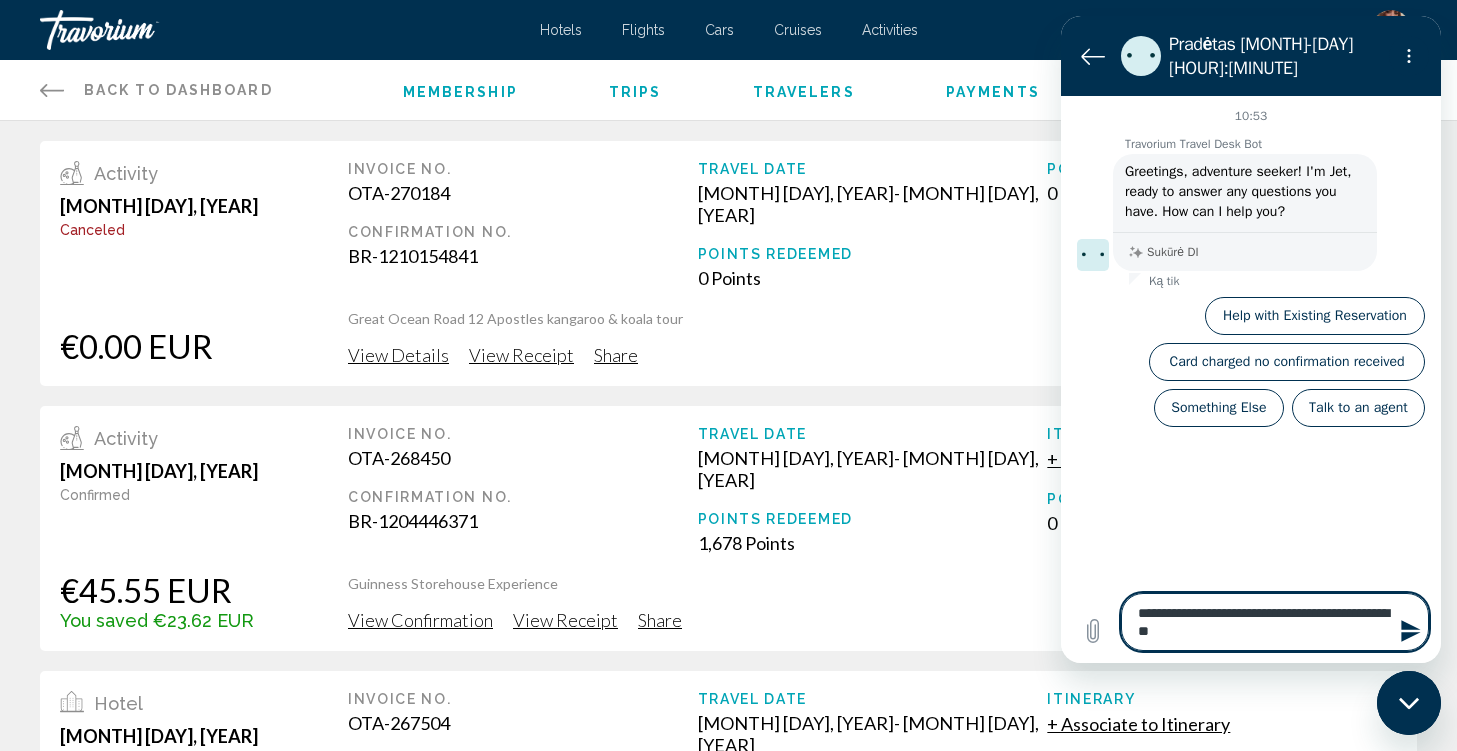 type on "**********" 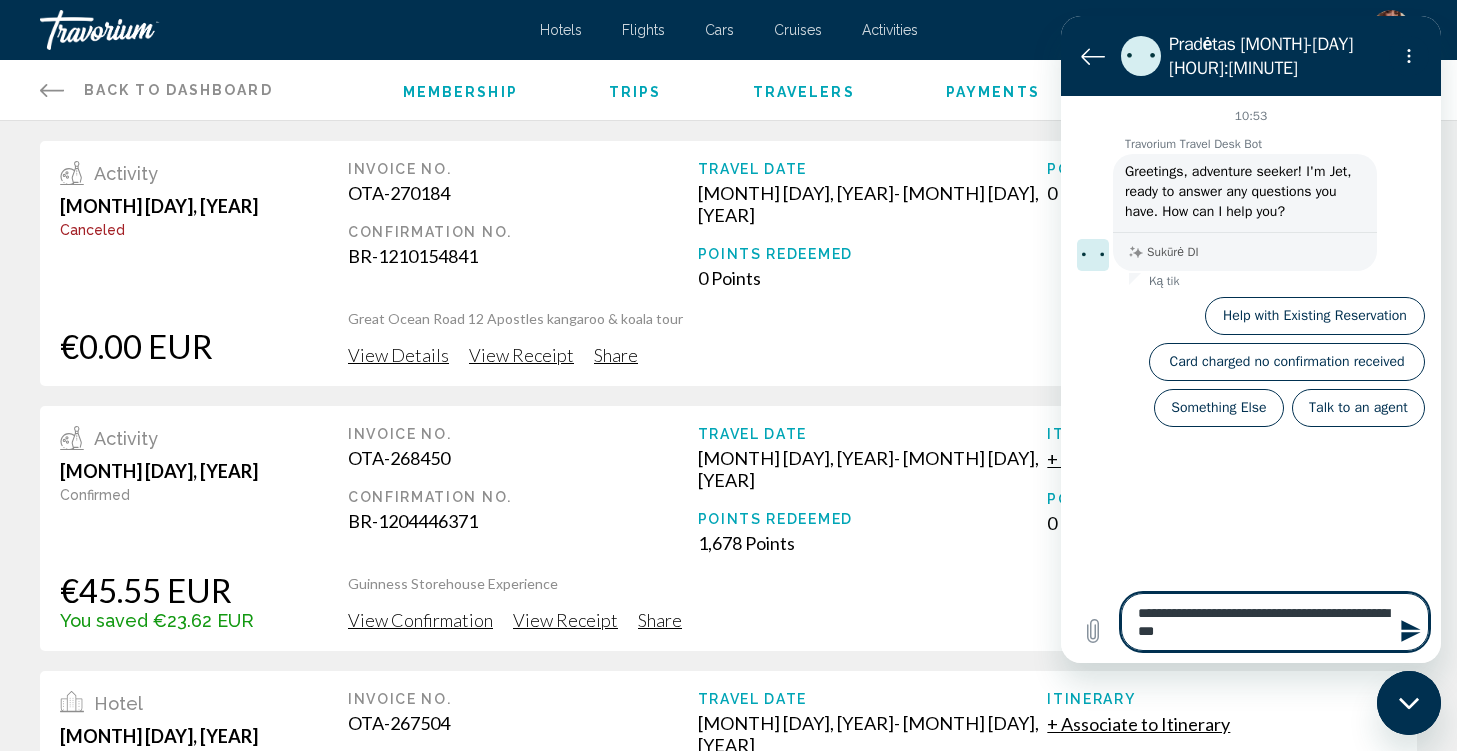 type on "**********" 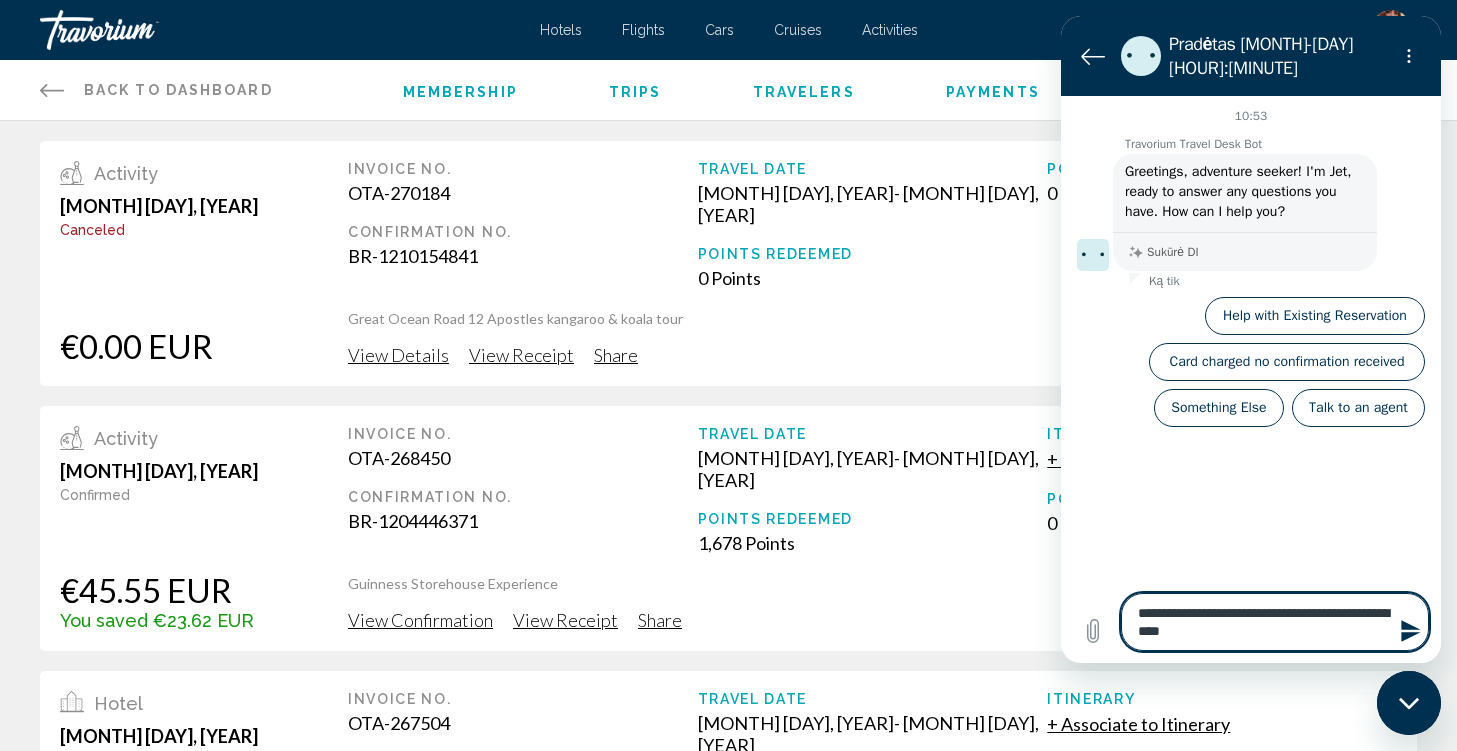 type on "**********" 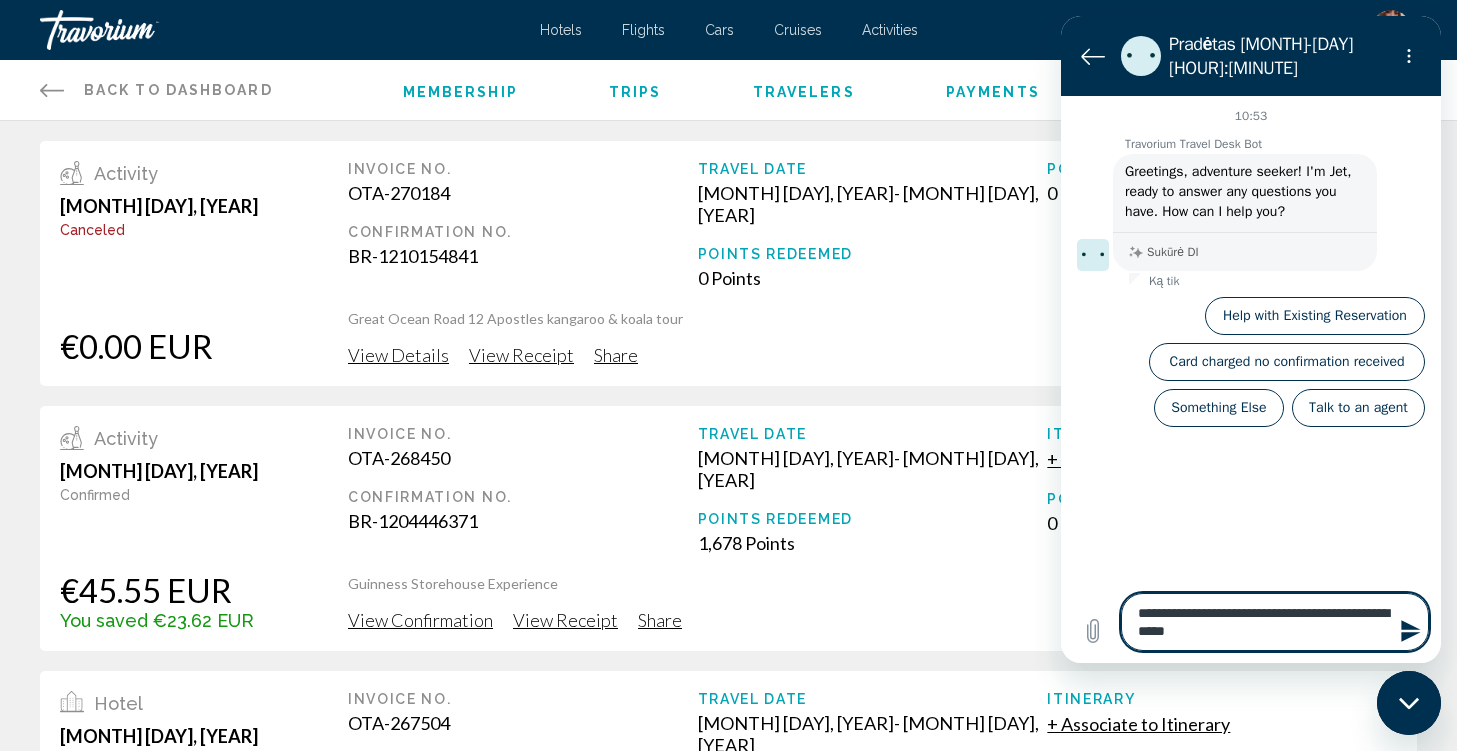 type on "**********" 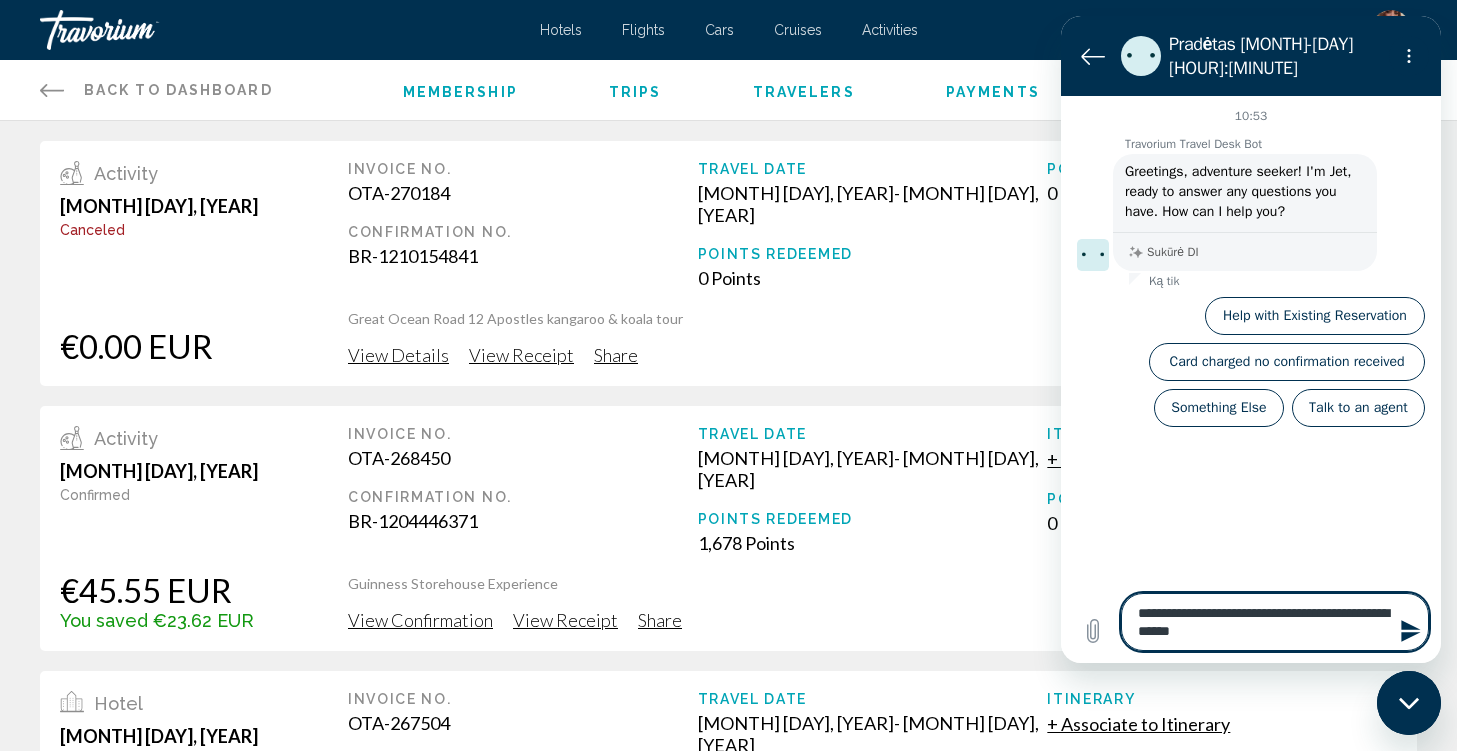 type on "**********" 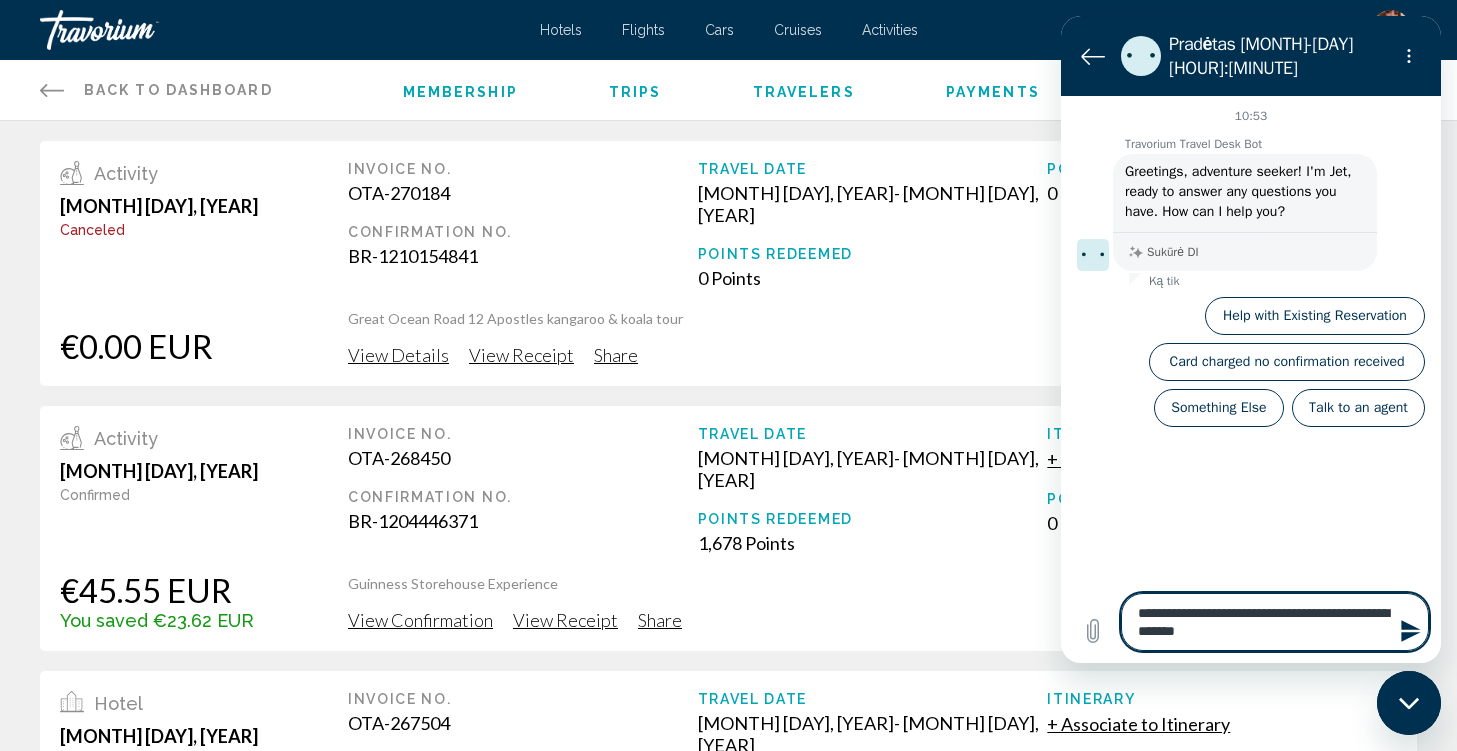 type on "**********" 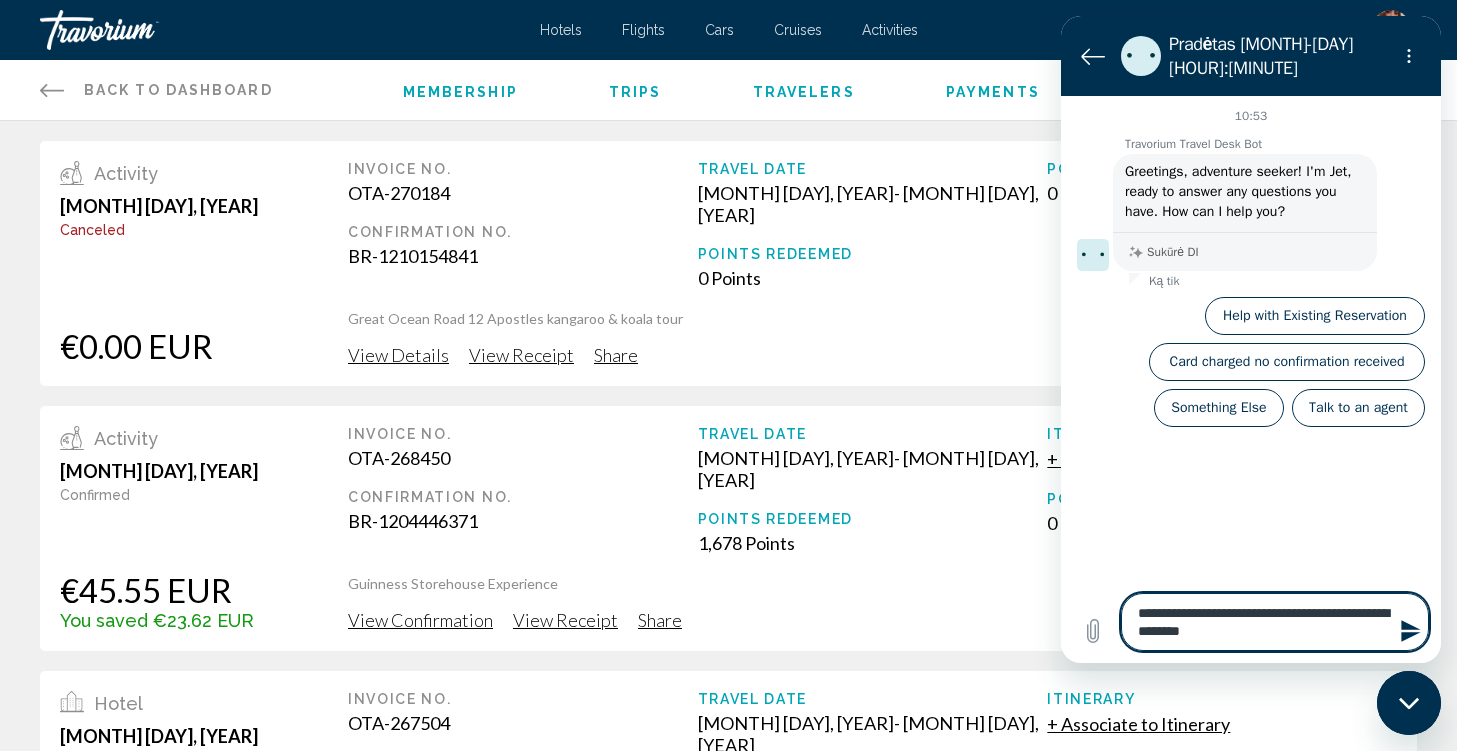 type on "**********" 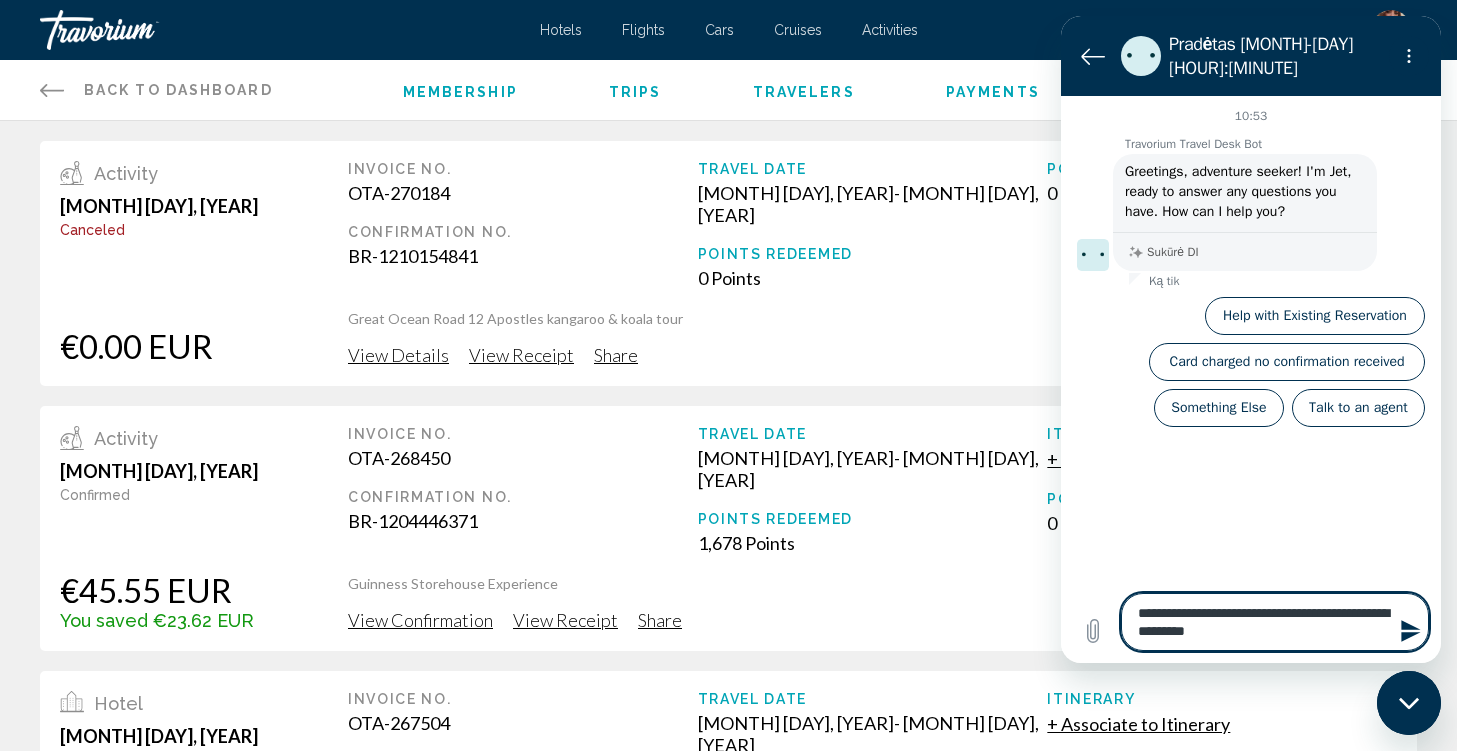 type on "**********" 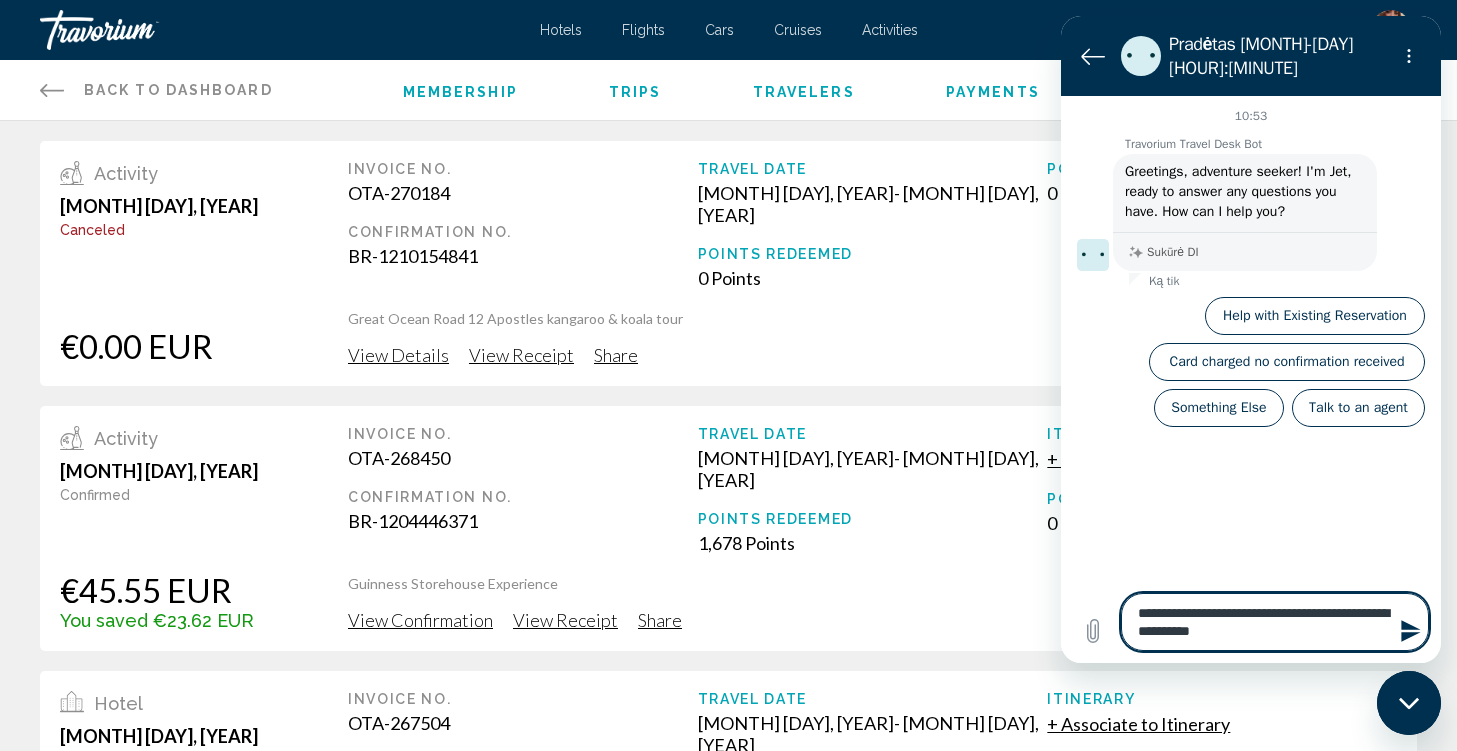 type on "**********" 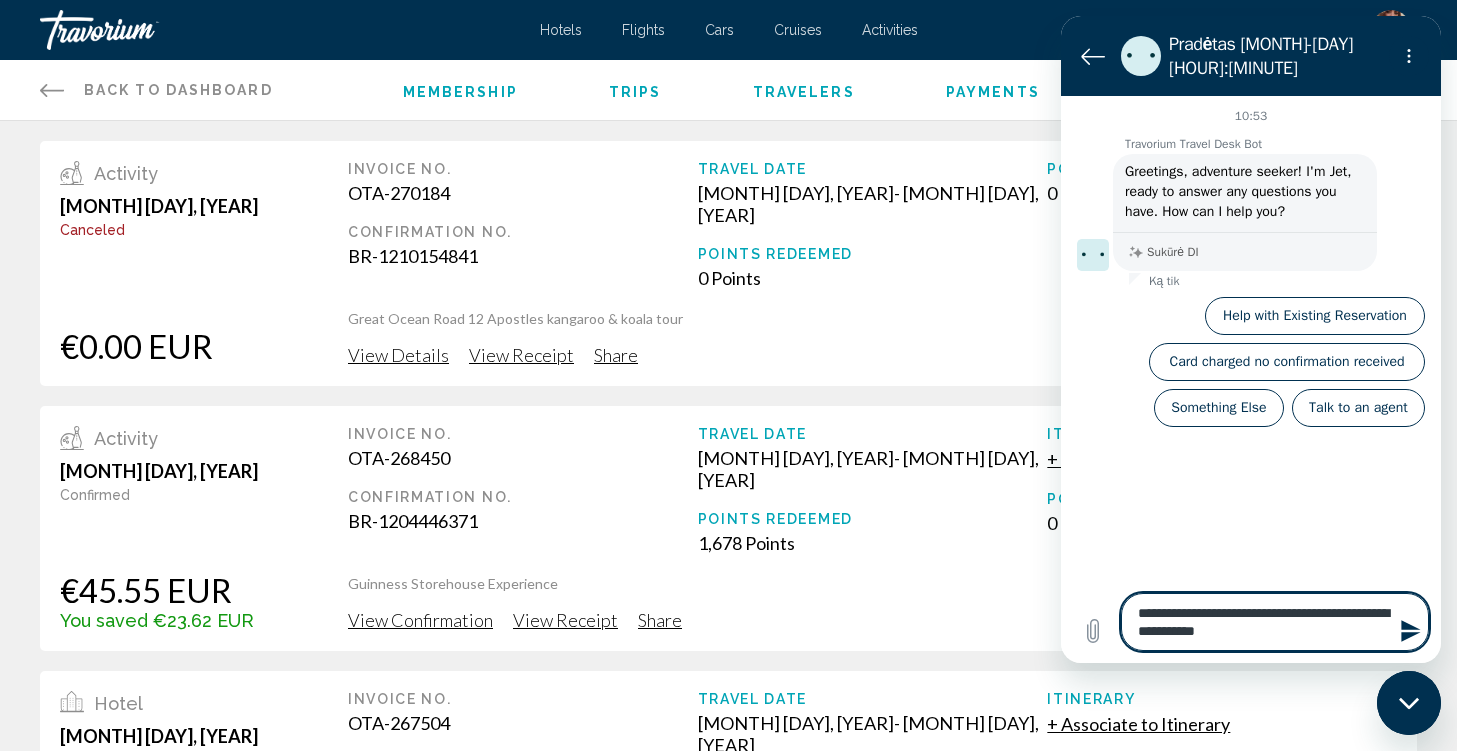 type on "**********" 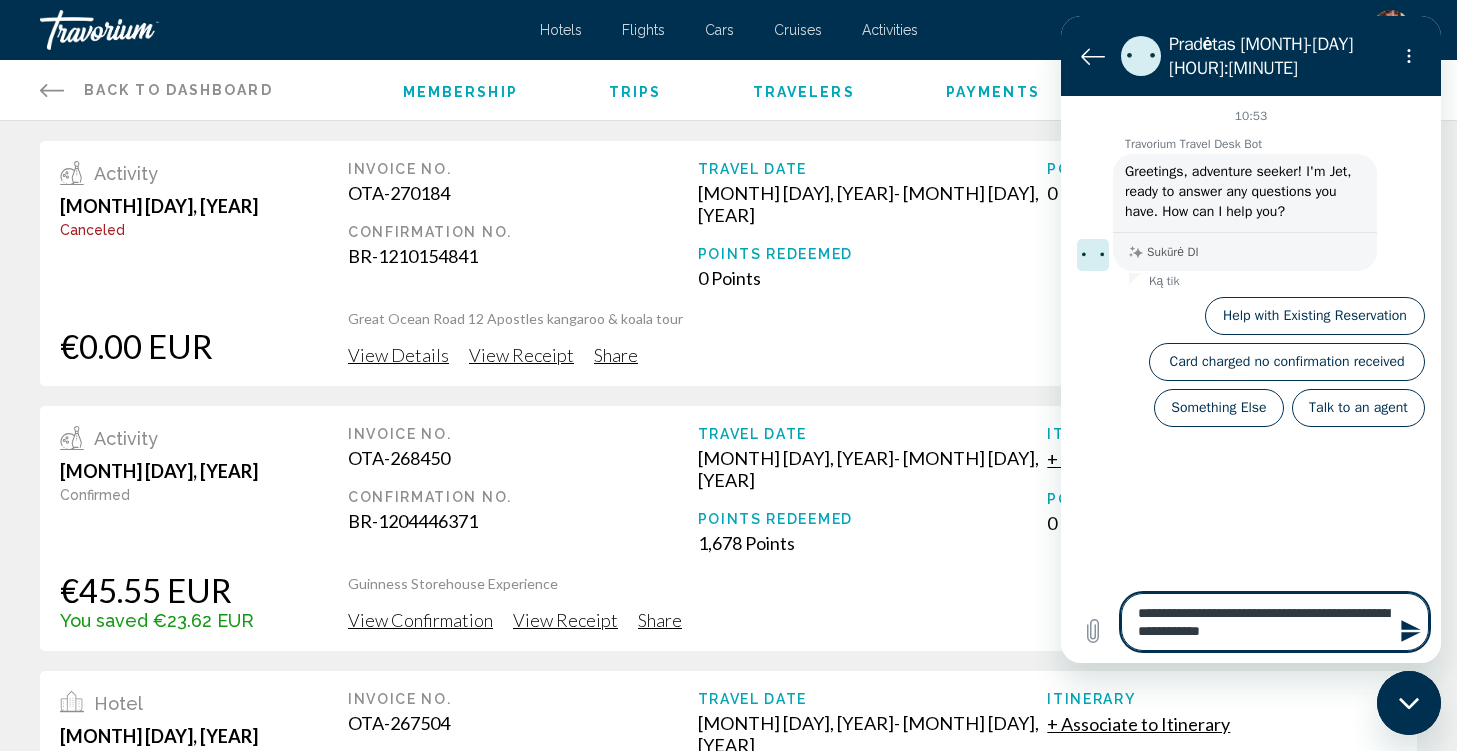 type on "**********" 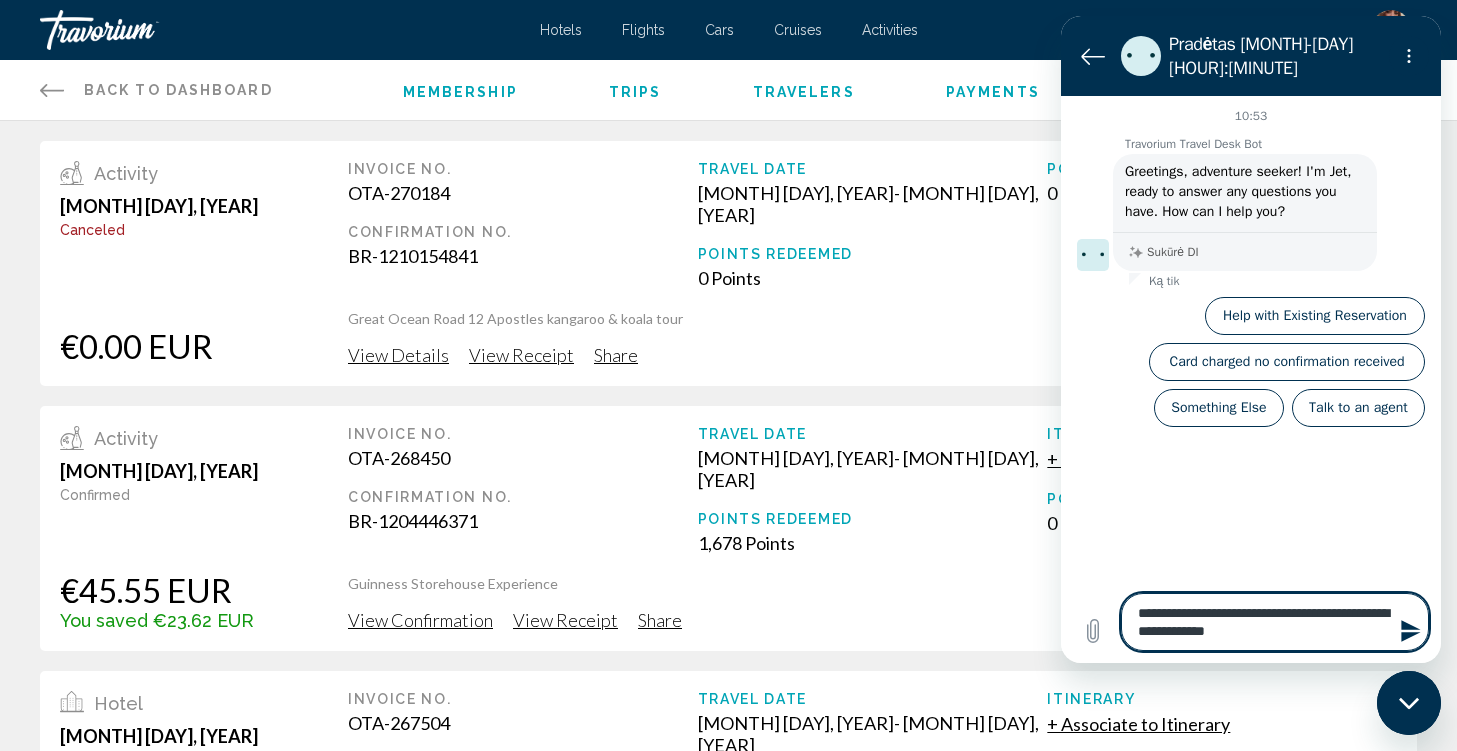 type on "**********" 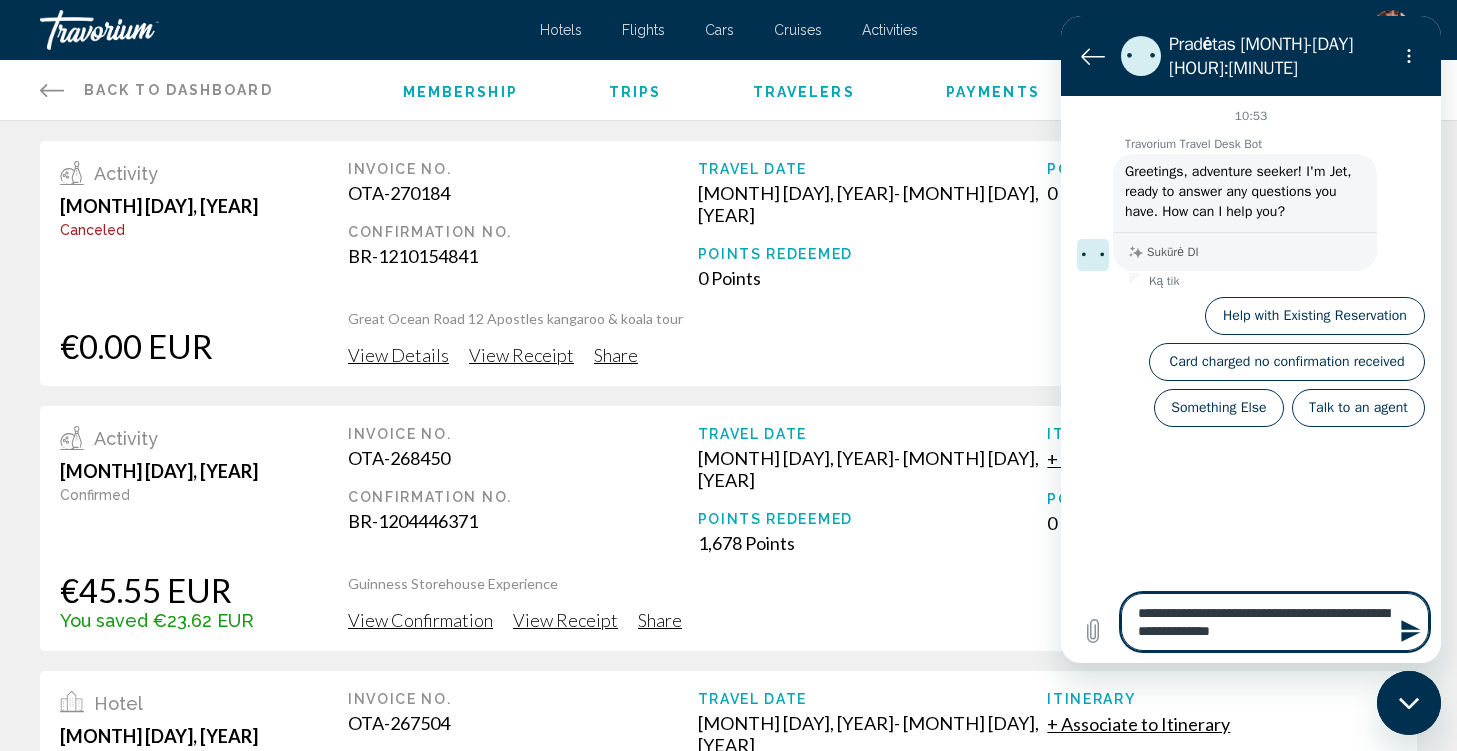 type on "**********" 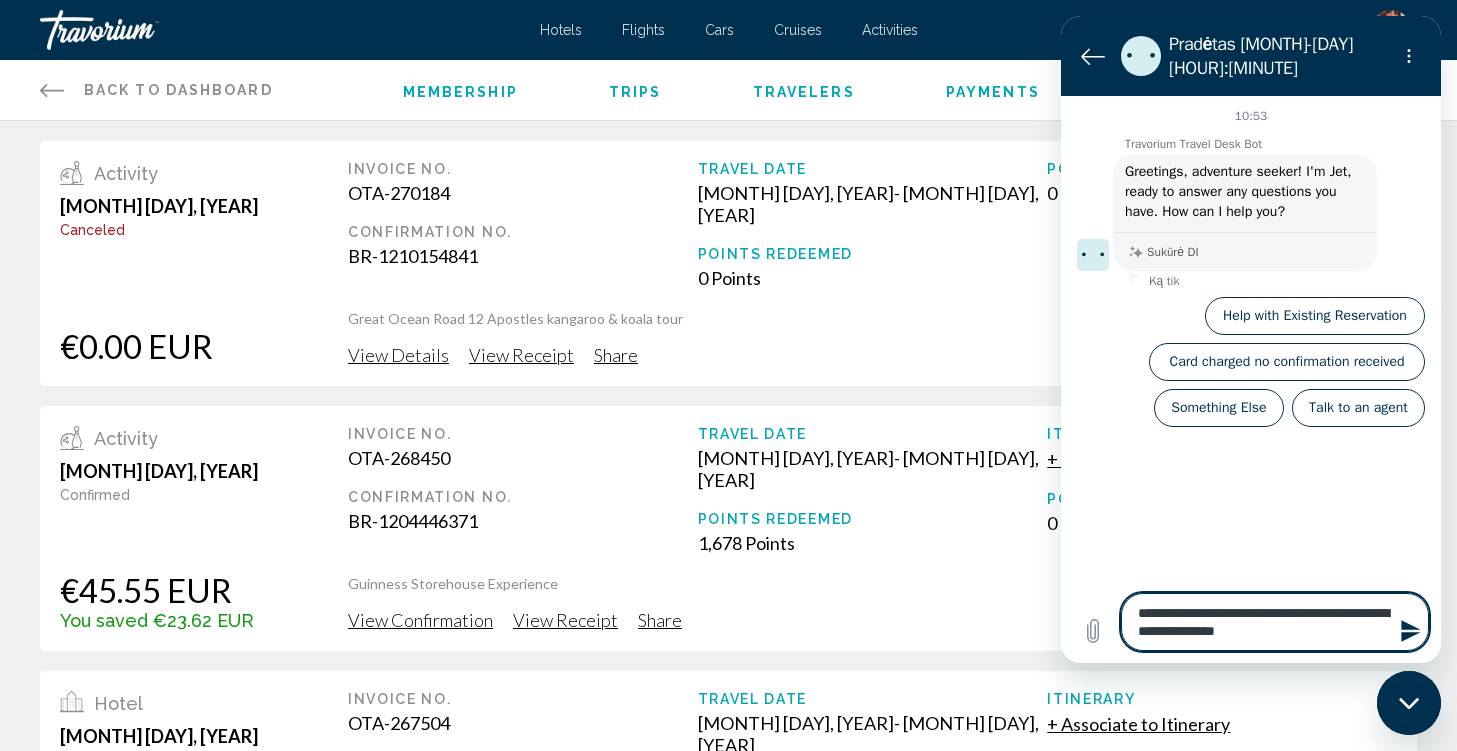 type on "*" 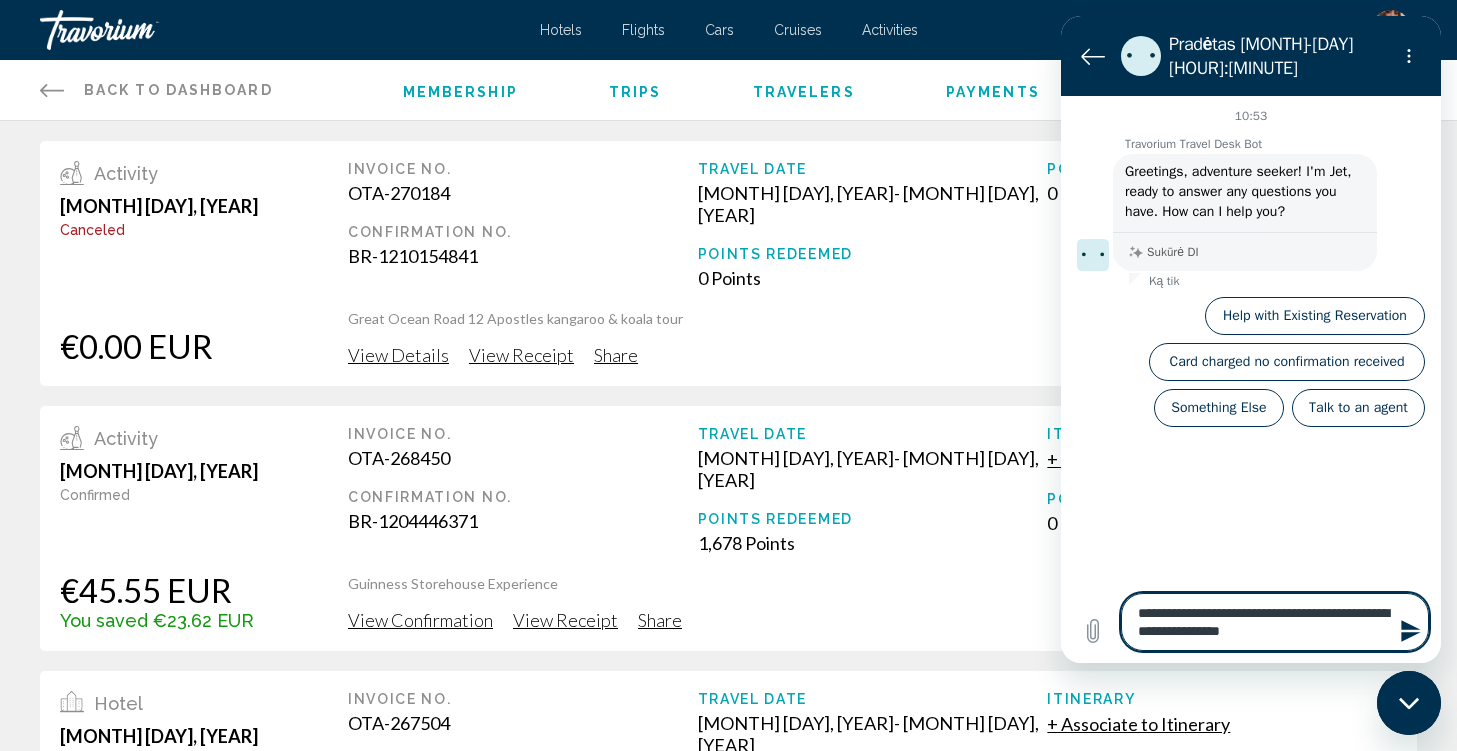 type on "**********" 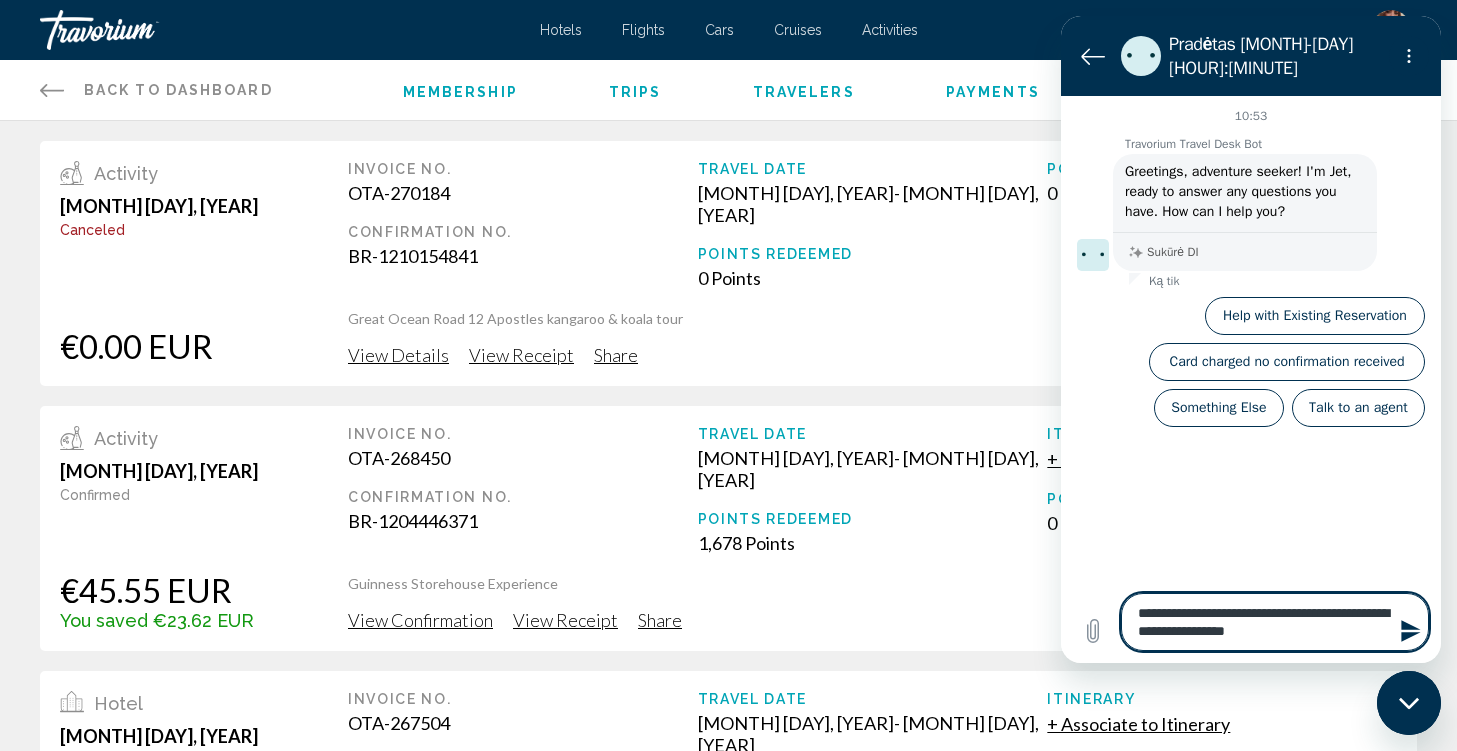 type on "**********" 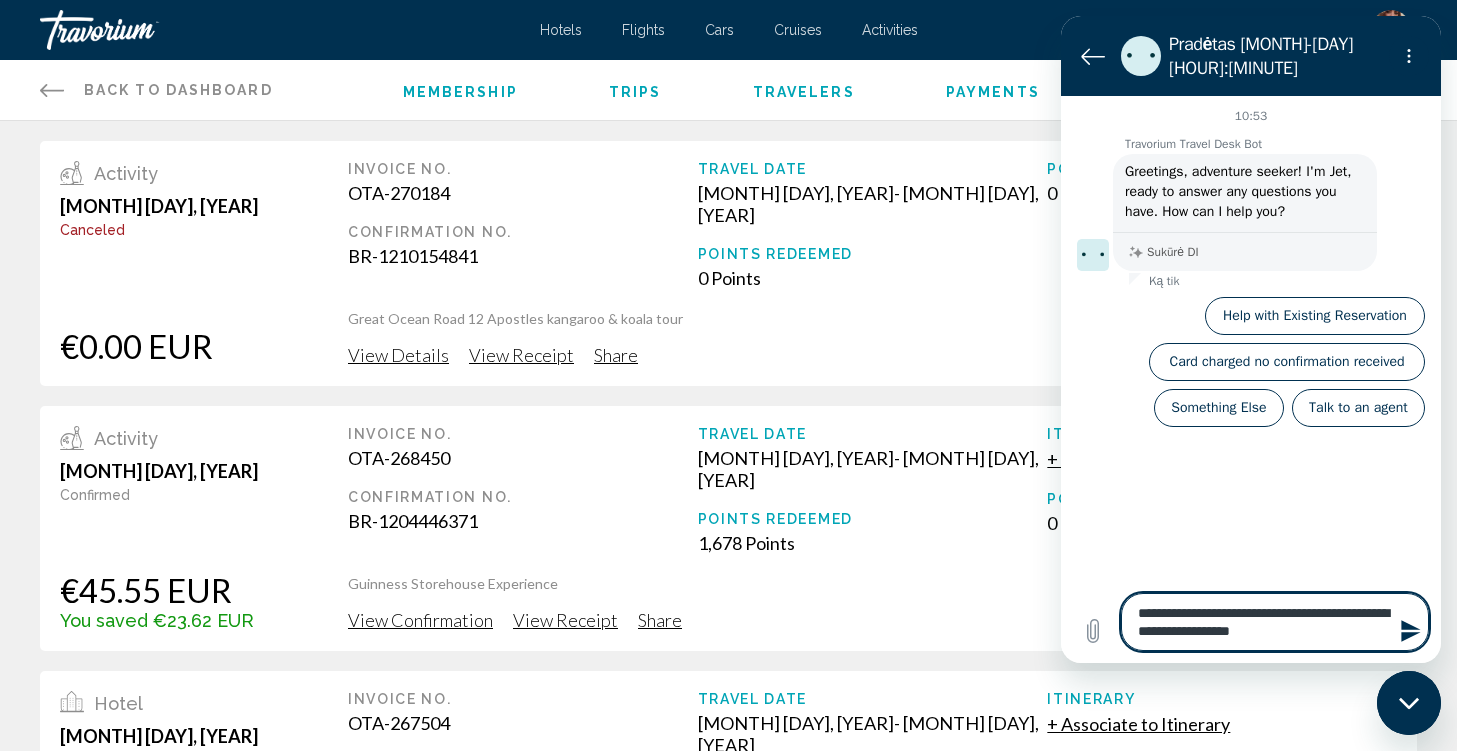 type on "**********" 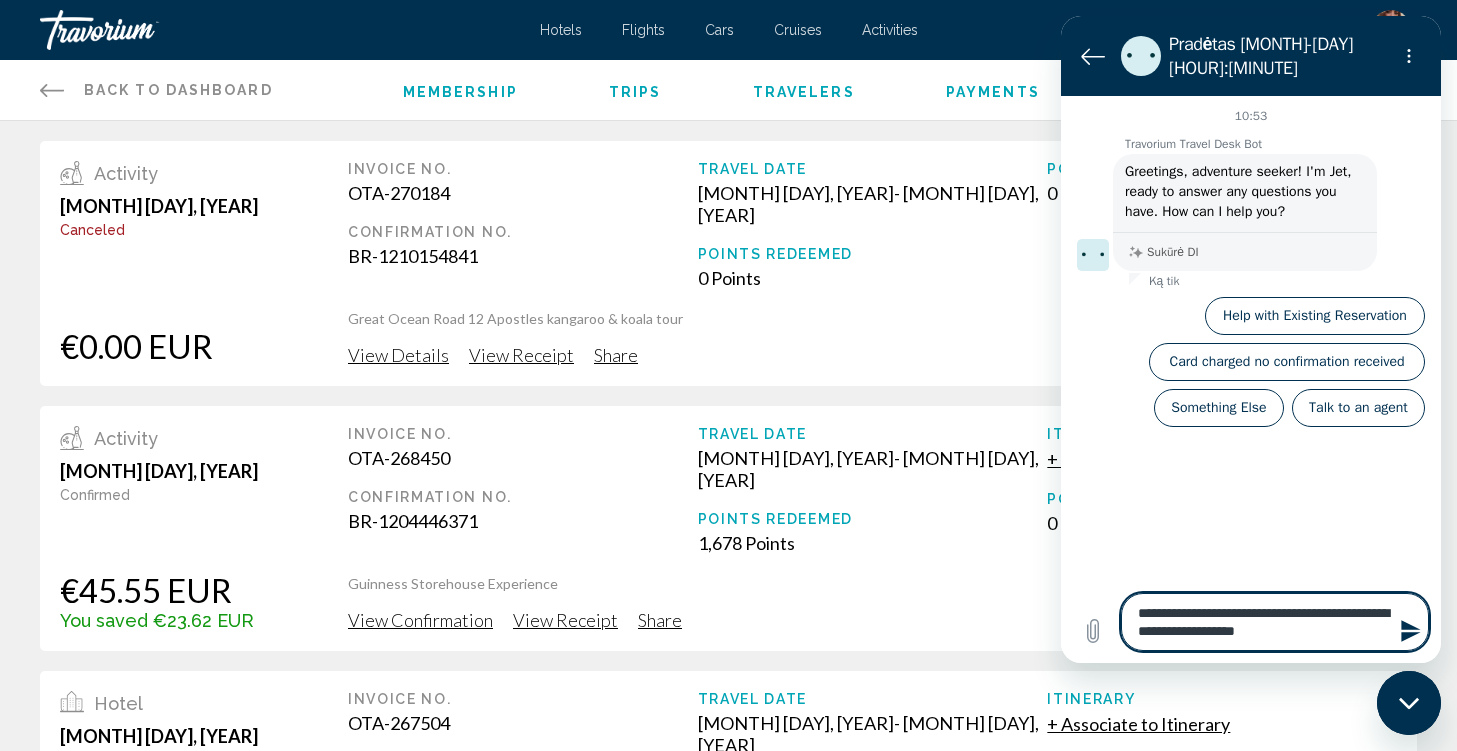 type on "**********" 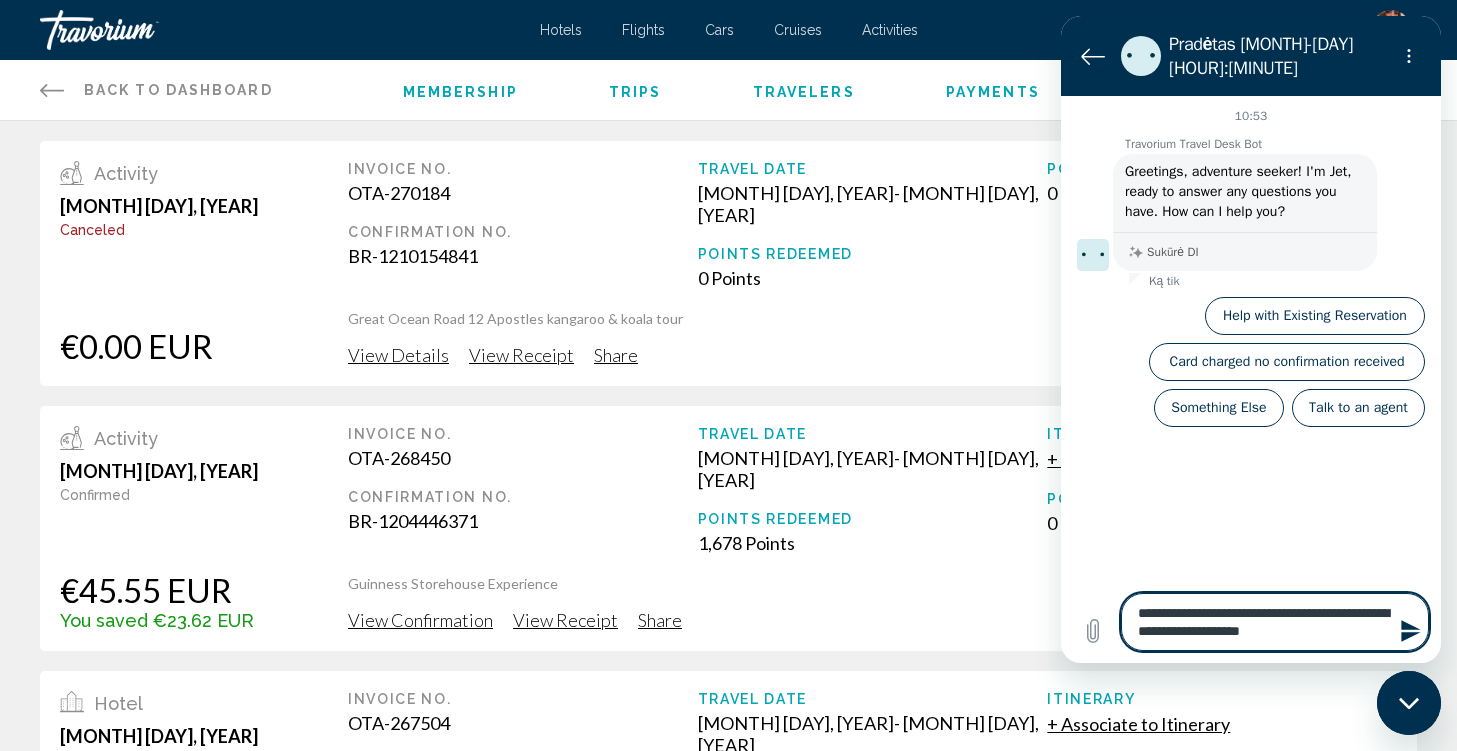 type on "**********" 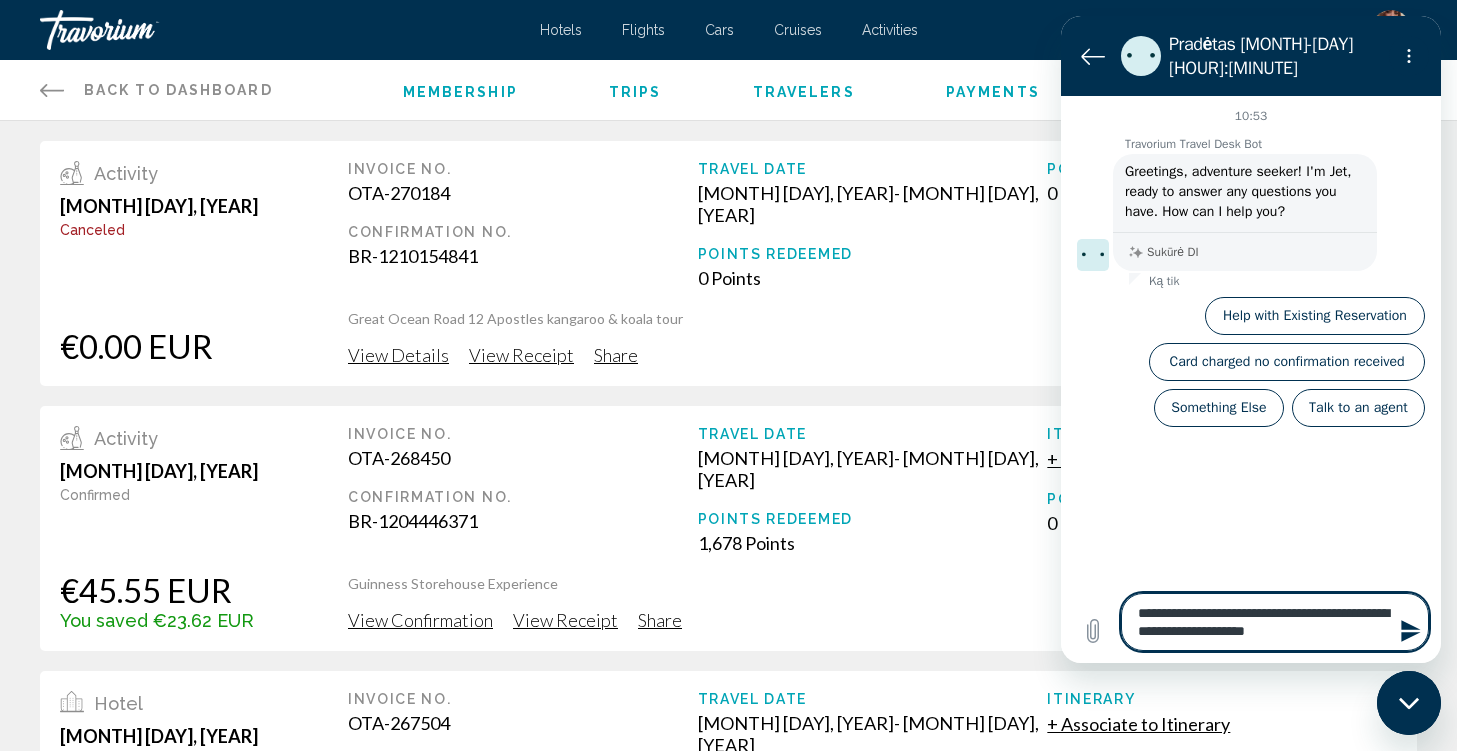 type on "**********" 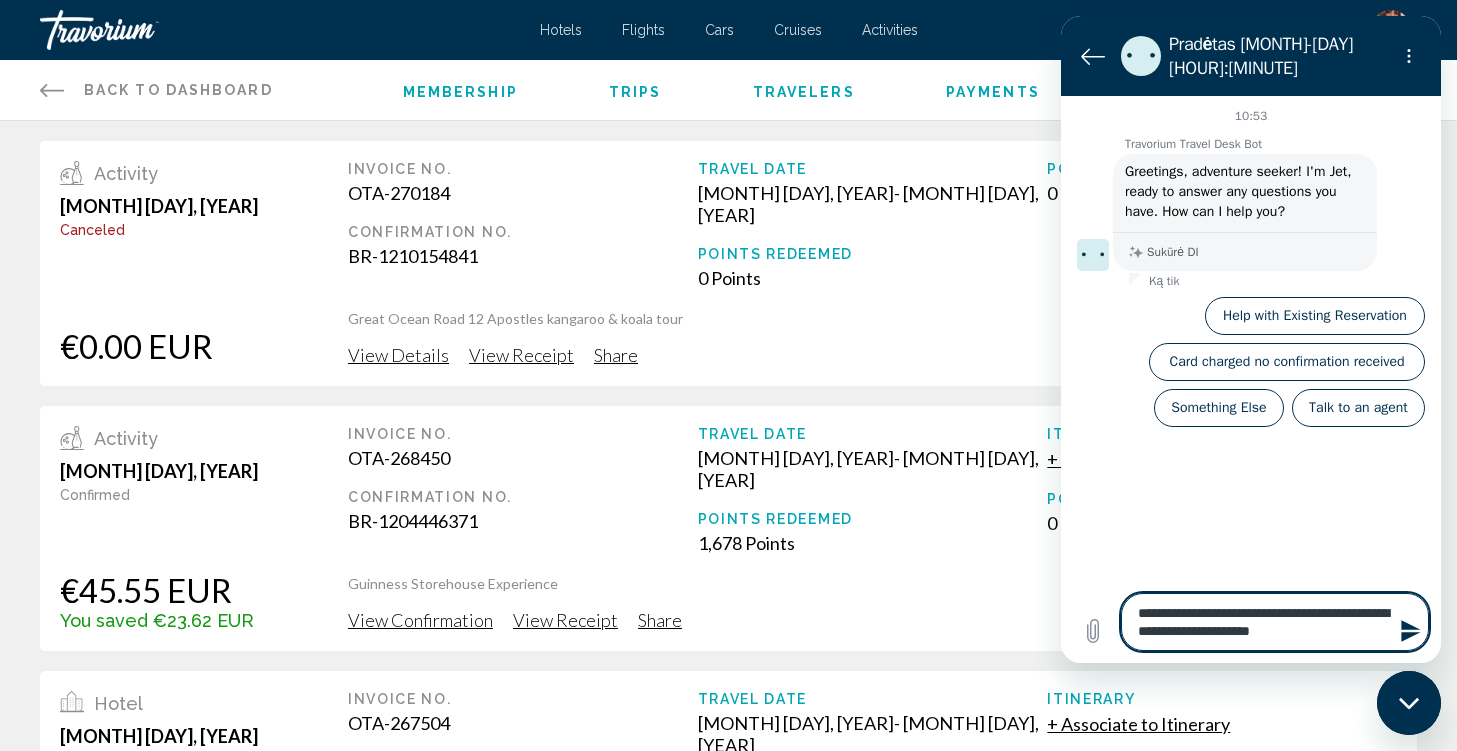 type 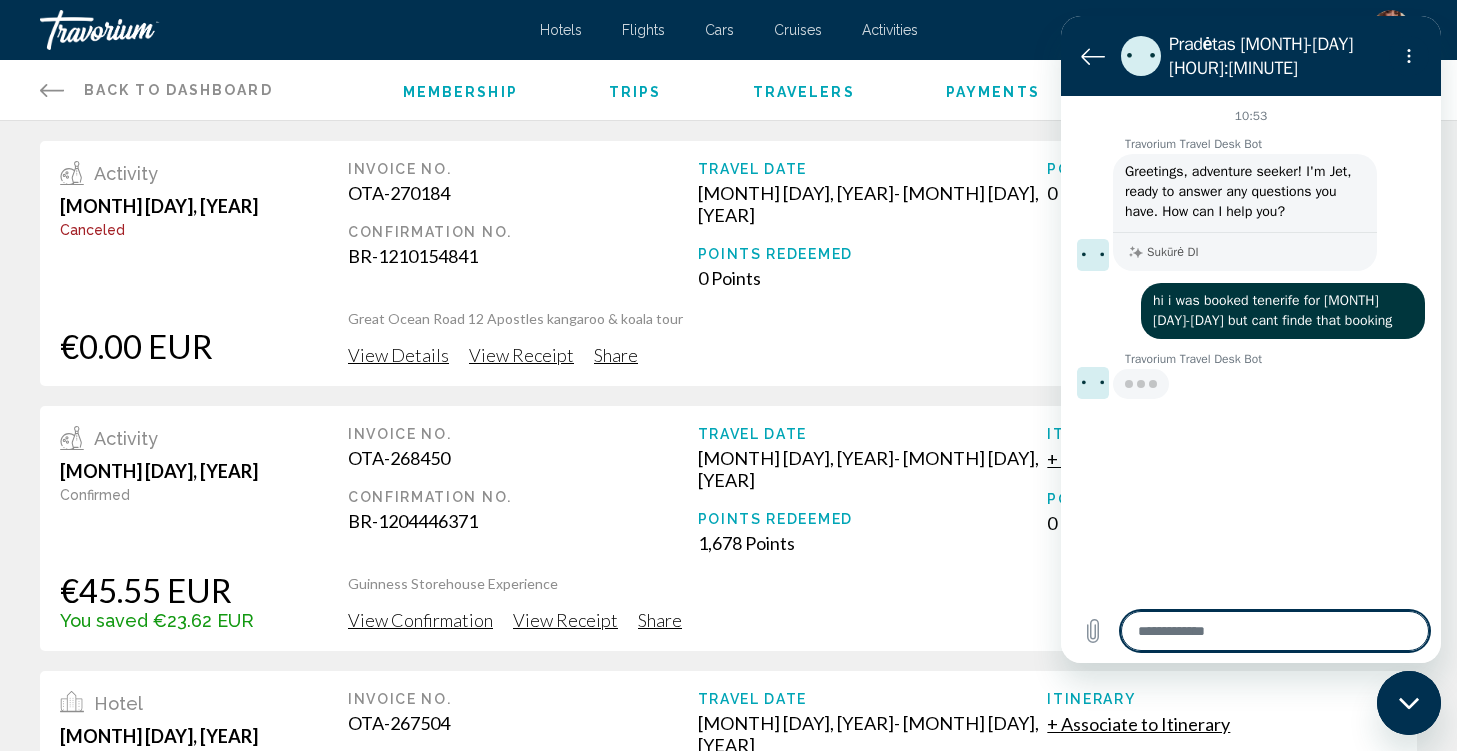 type on "*" 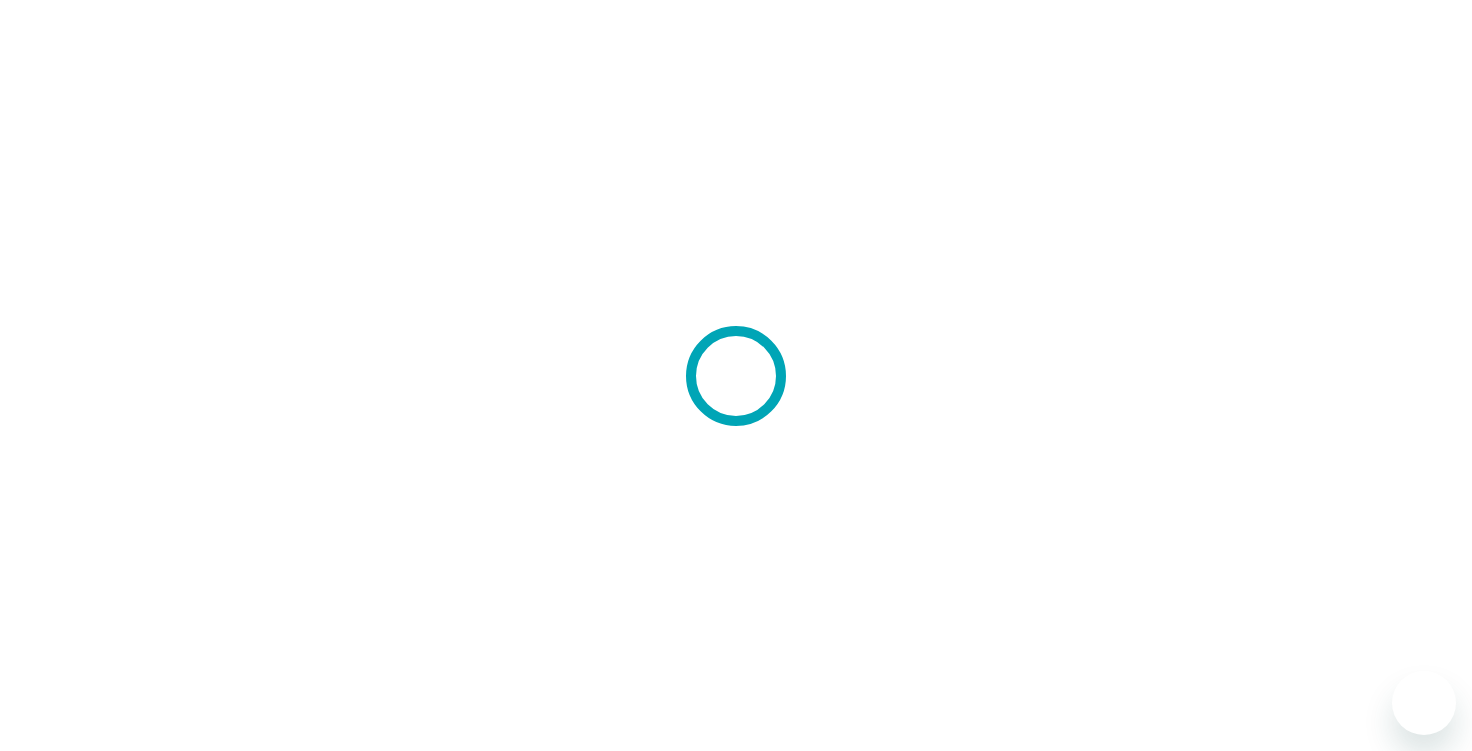 scroll, scrollTop: 0, scrollLeft: 0, axis: both 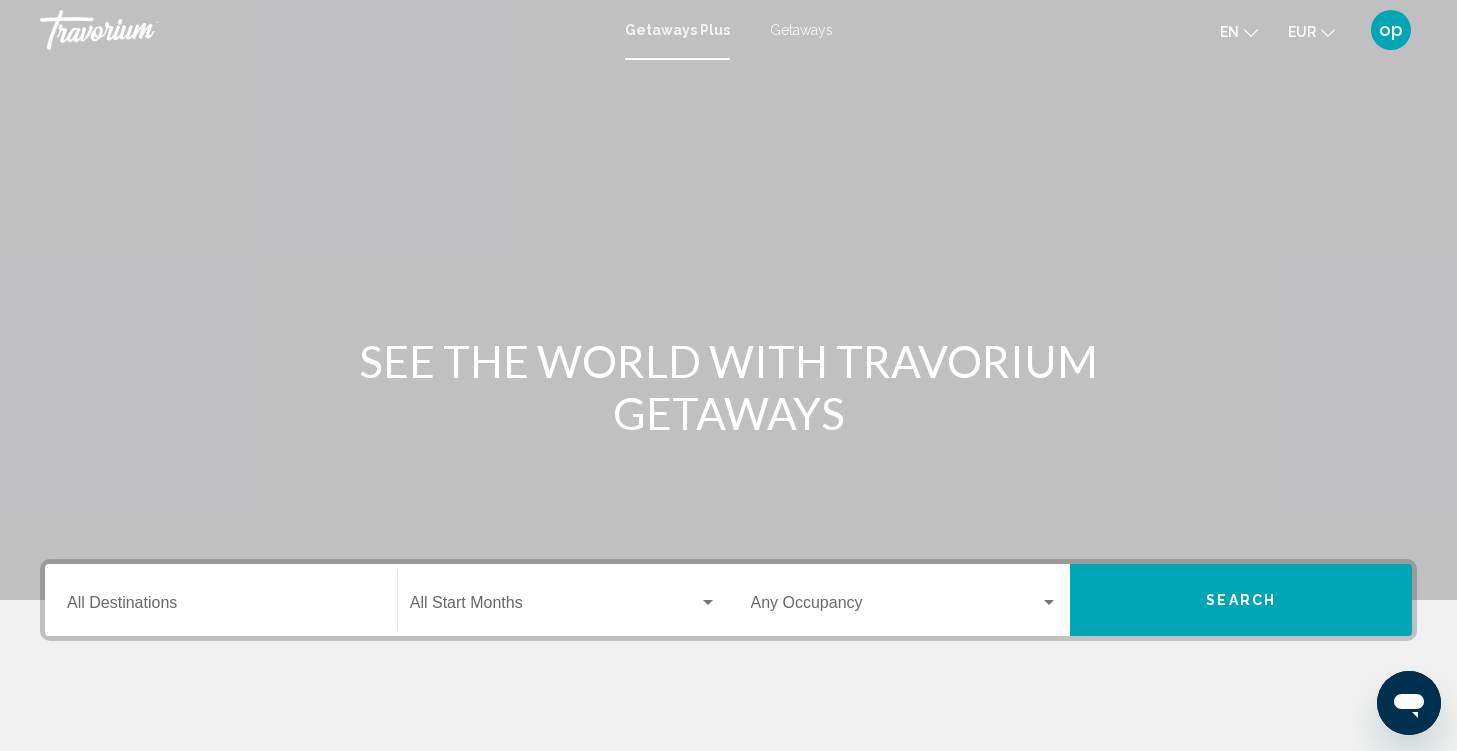click on "op" at bounding box center [1391, 30] 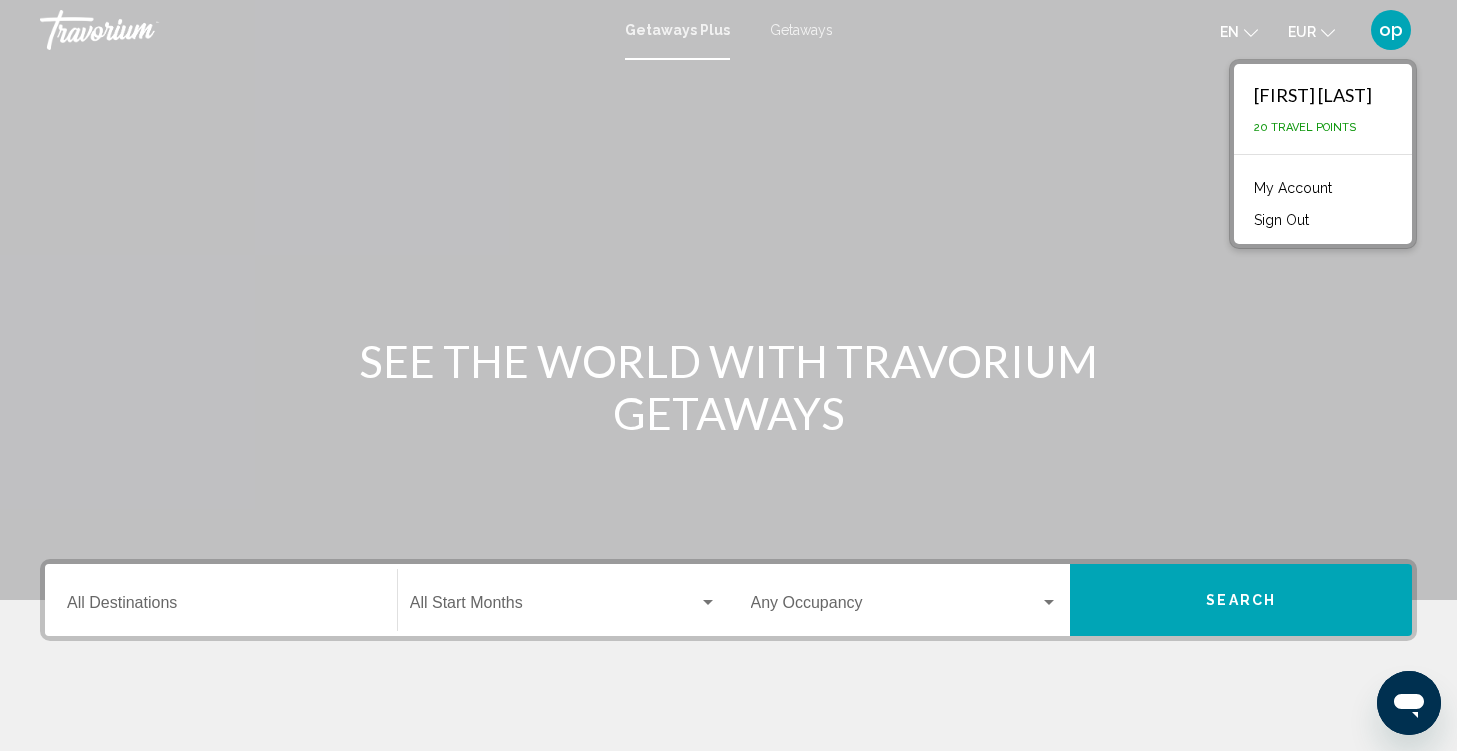 click on "My Account" at bounding box center [1293, 188] 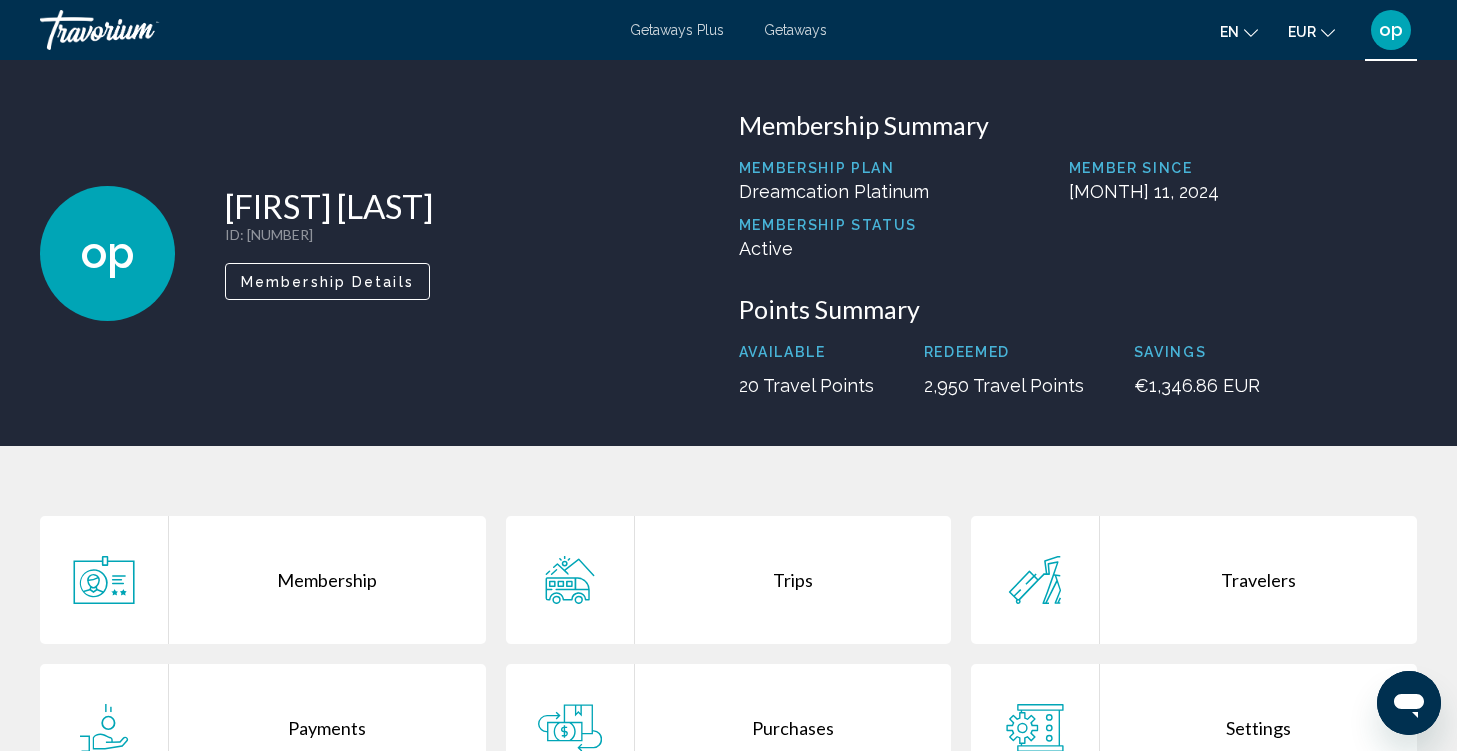 click on "Purchases" at bounding box center [793, 728] 